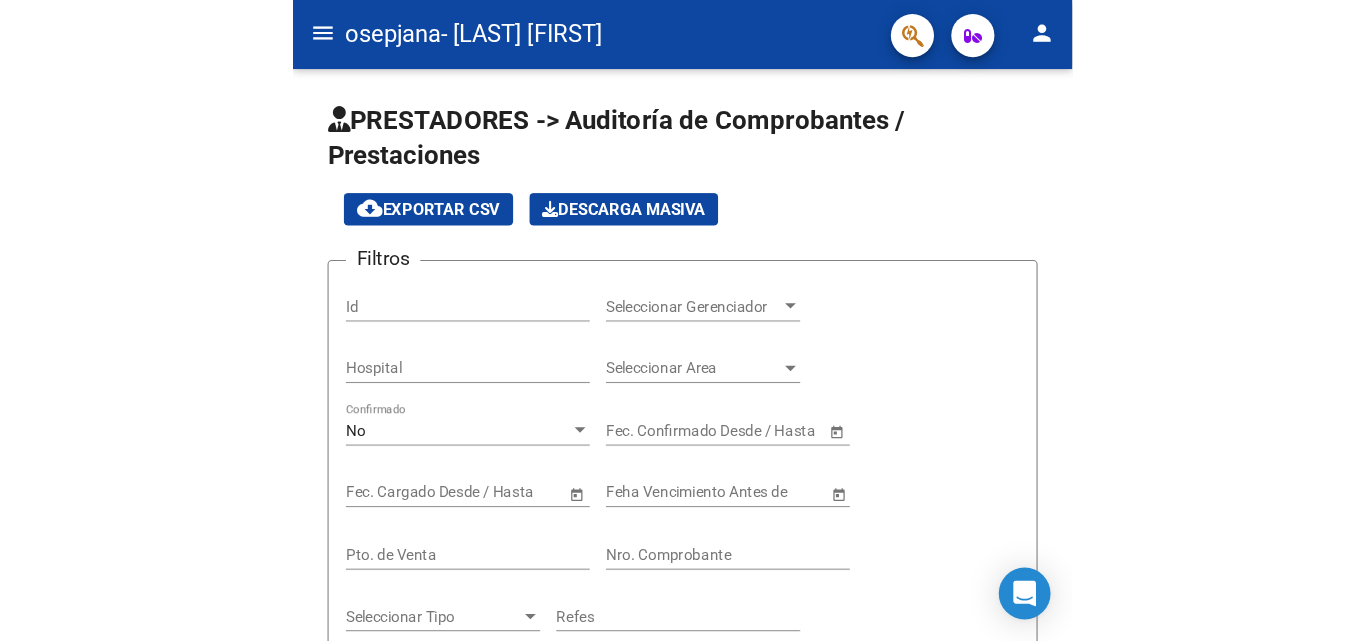 scroll, scrollTop: 0, scrollLeft: 0, axis: both 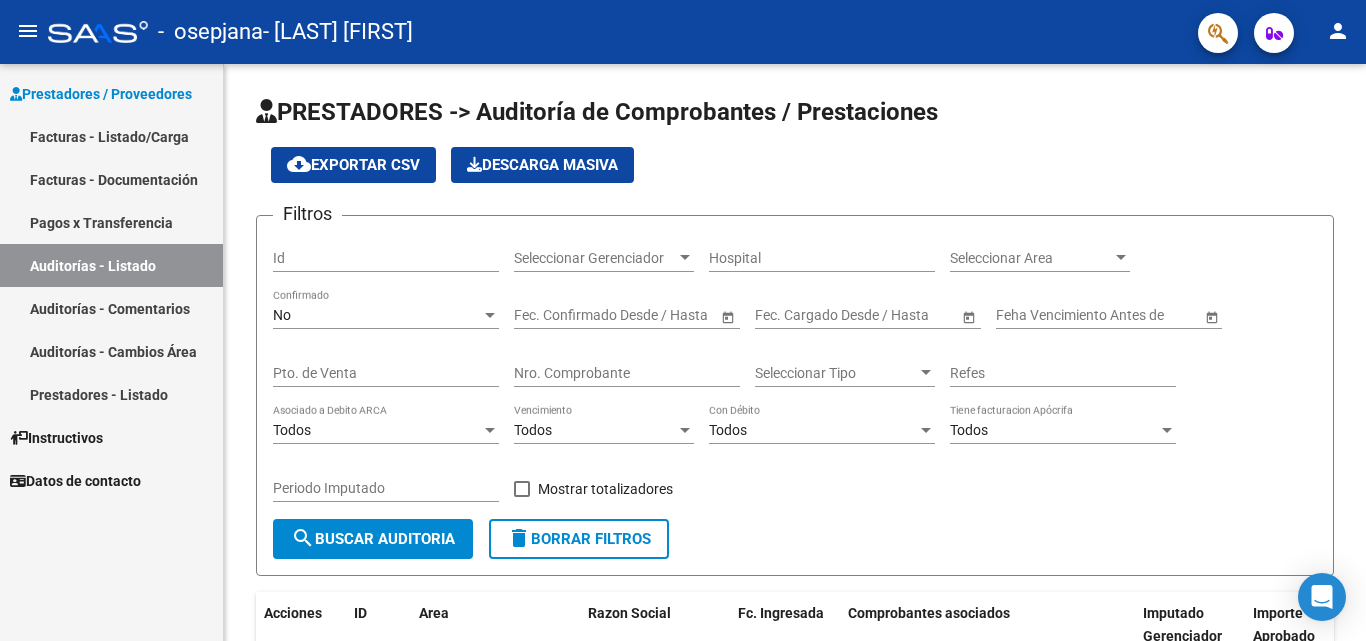 click on "Facturas - Listado/Carga" at bounding box center (111, 136) 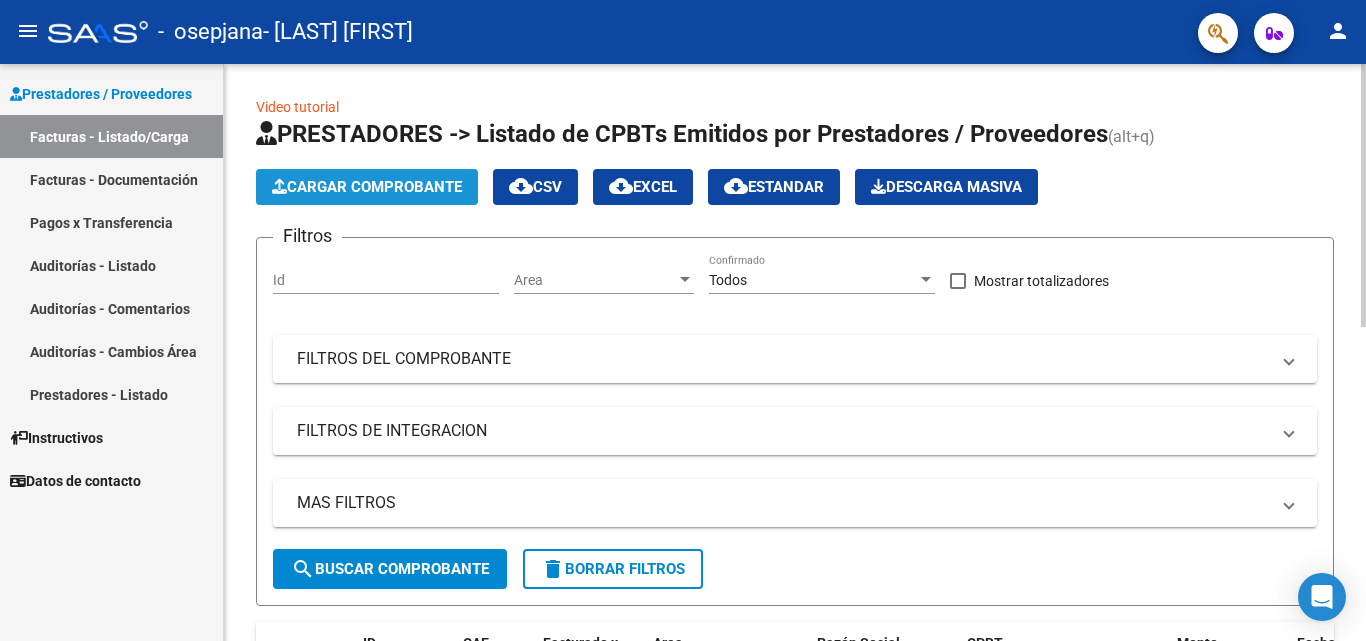 click on "Cargar Comprobante" 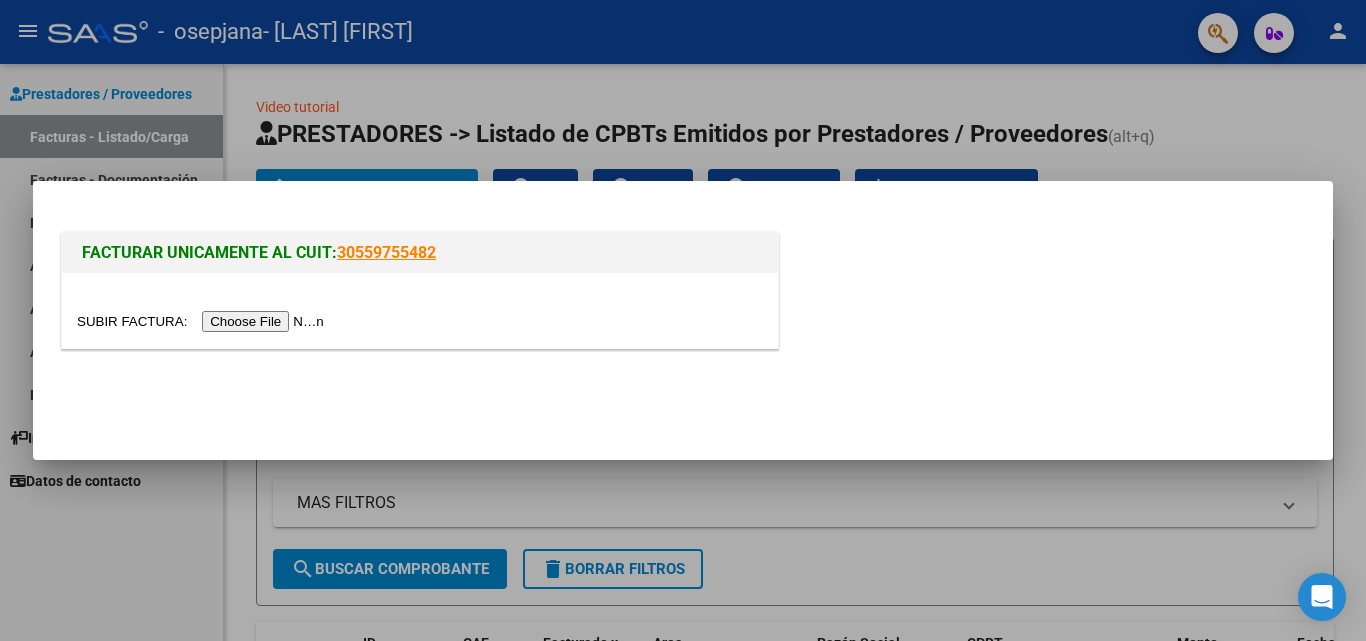 click at bounding box center (203, 321) 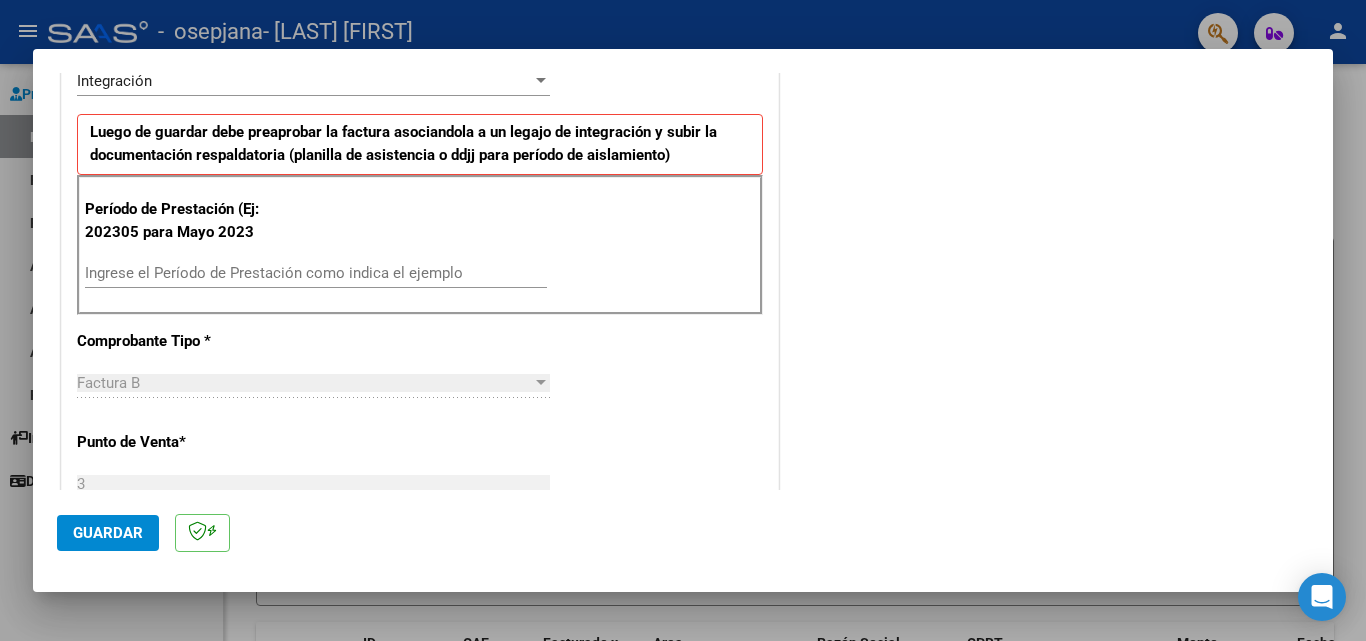 scroll, scrollTop: 500, scrollLeft: 0, axis: vertical 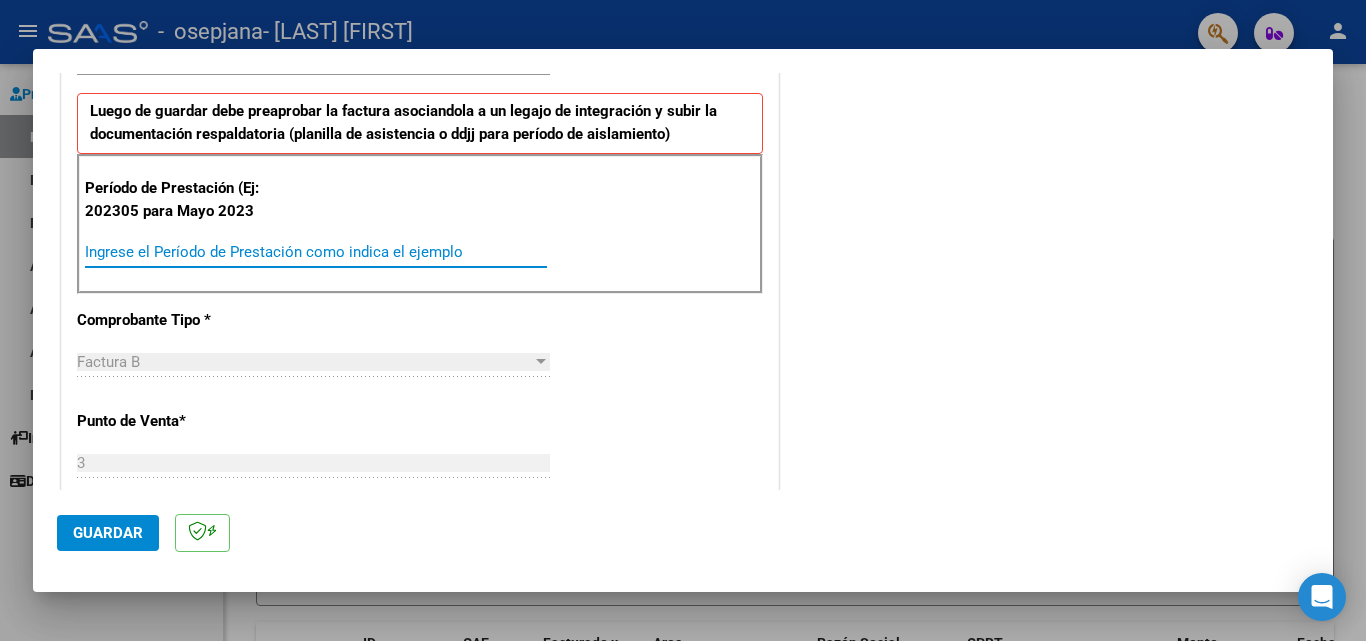 click on "Ingrese el Período de Prestación como indica el ejemplo" at bounding box center (316, 252) 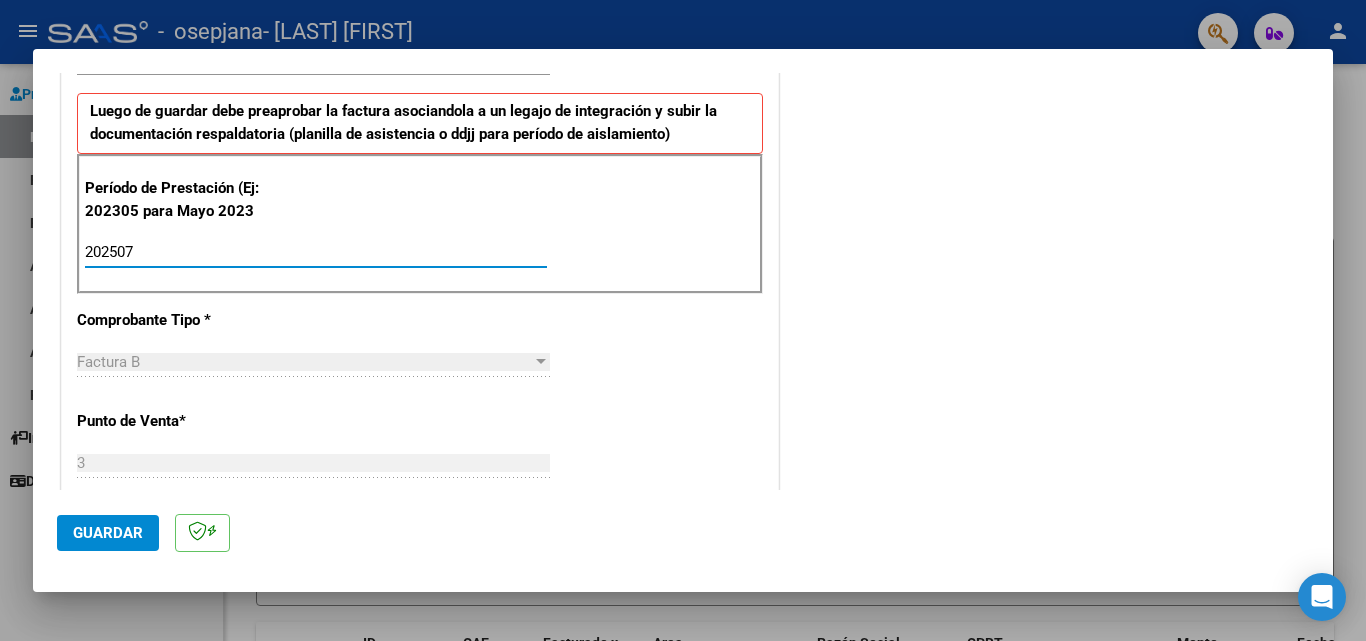 type on "202507" 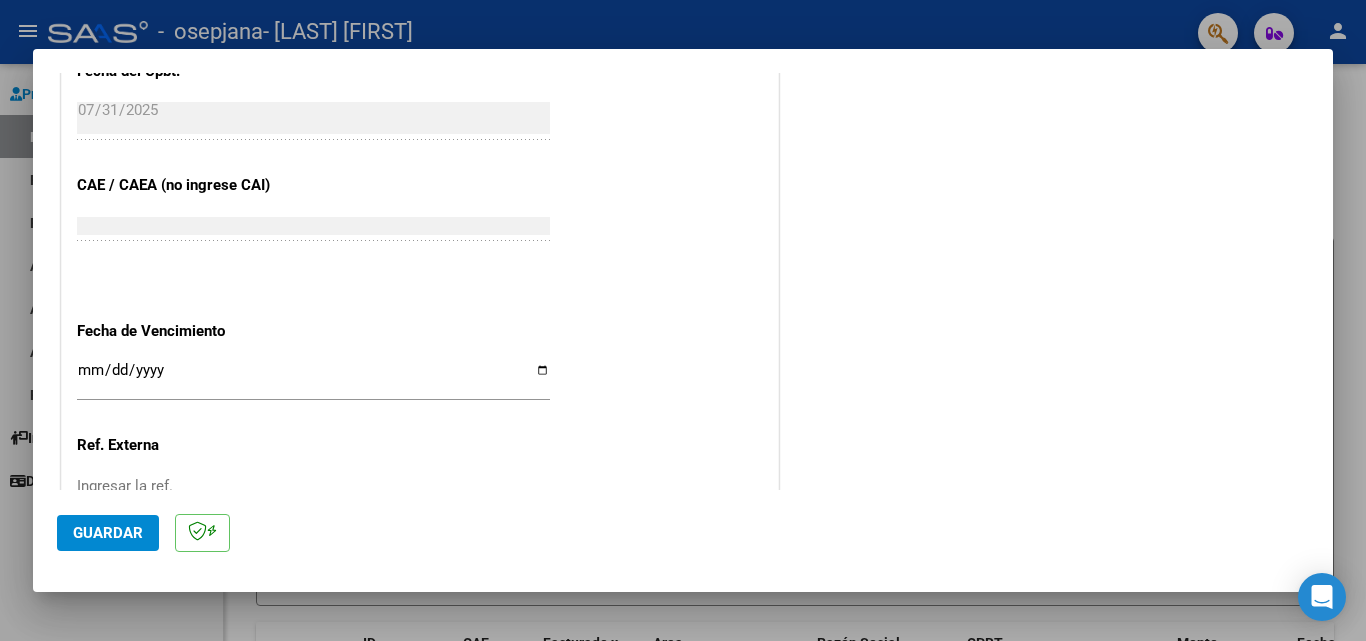 scroll, scrollTop: 1200, scrollLeft: 0, axis: vertical 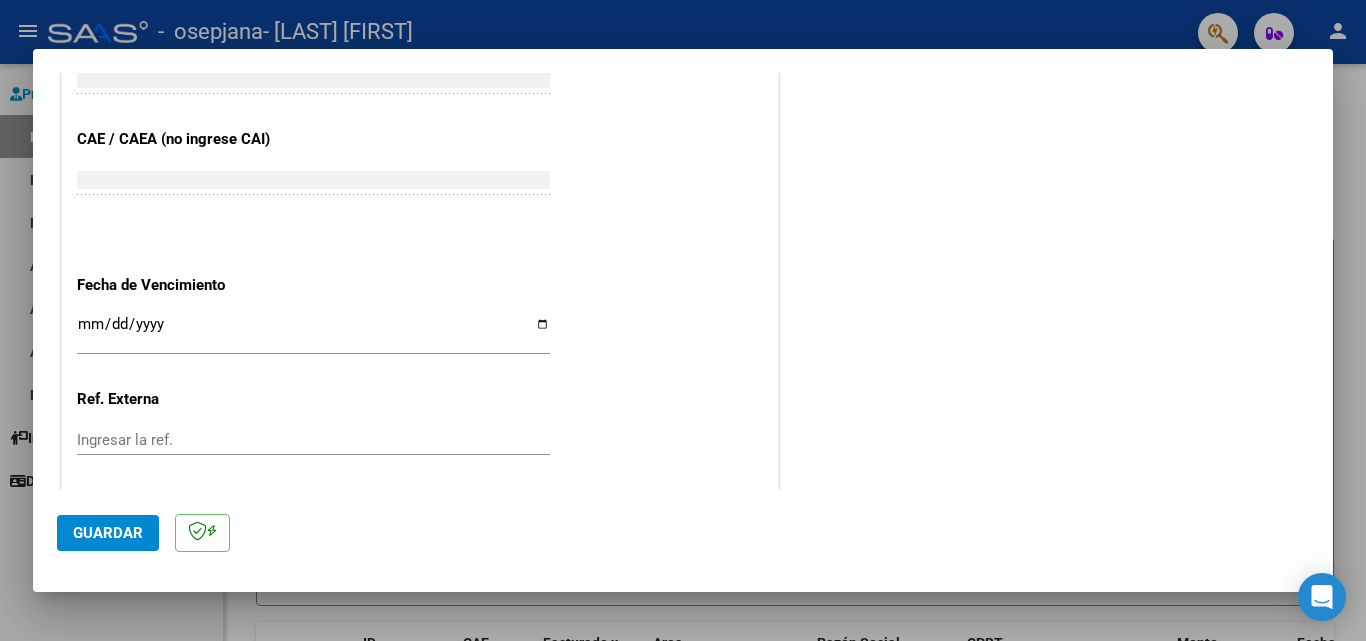 click on "Ingresar la fecha" at bounding box center (313, 332) 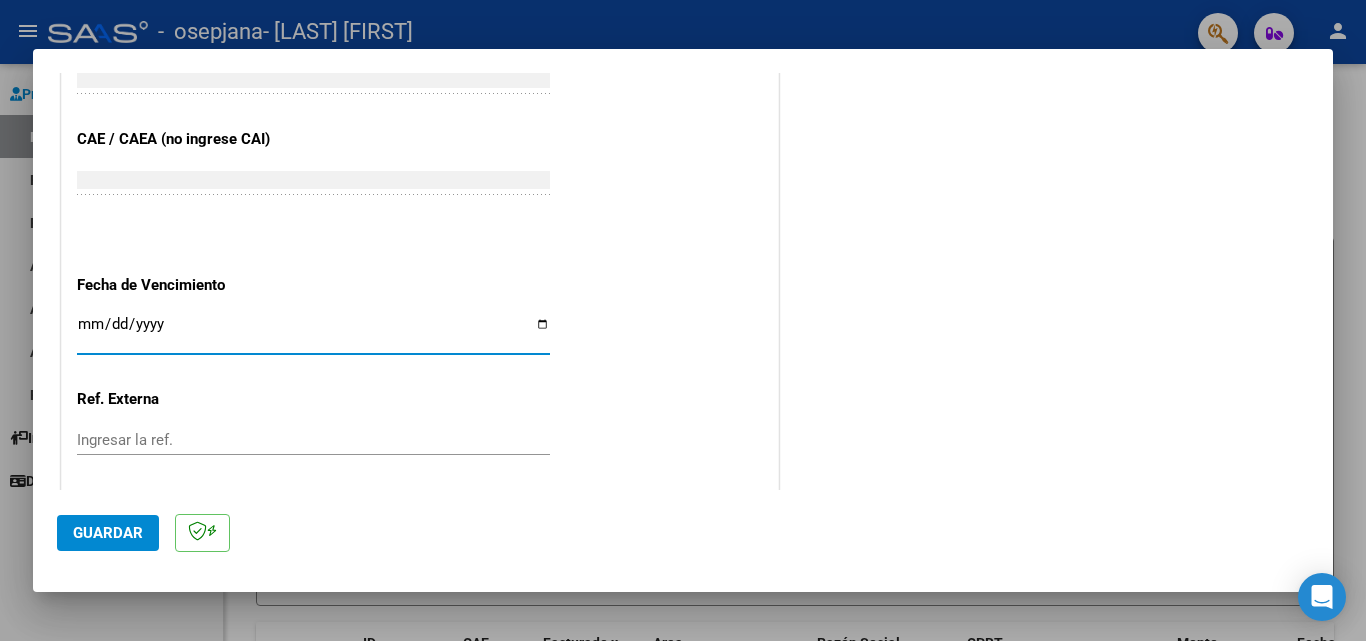 type on "2025-08-10" 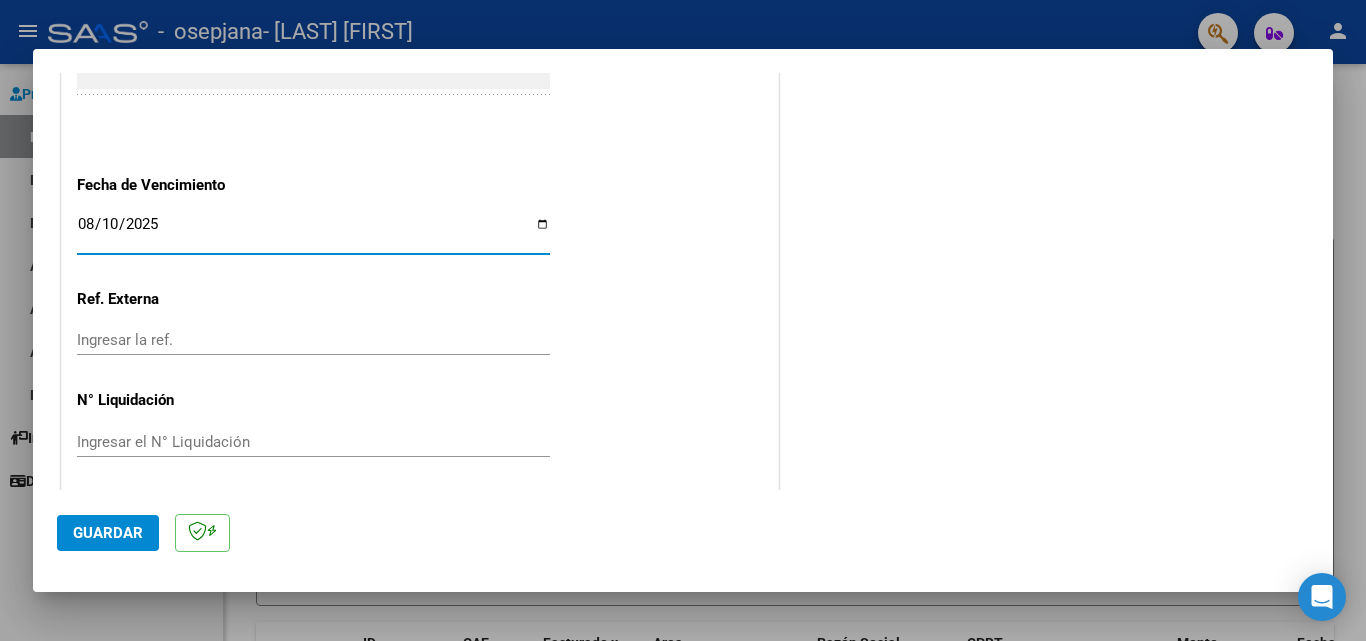 scroll, scrollTop: 1305, scrollLeft: 0, axis: vertical 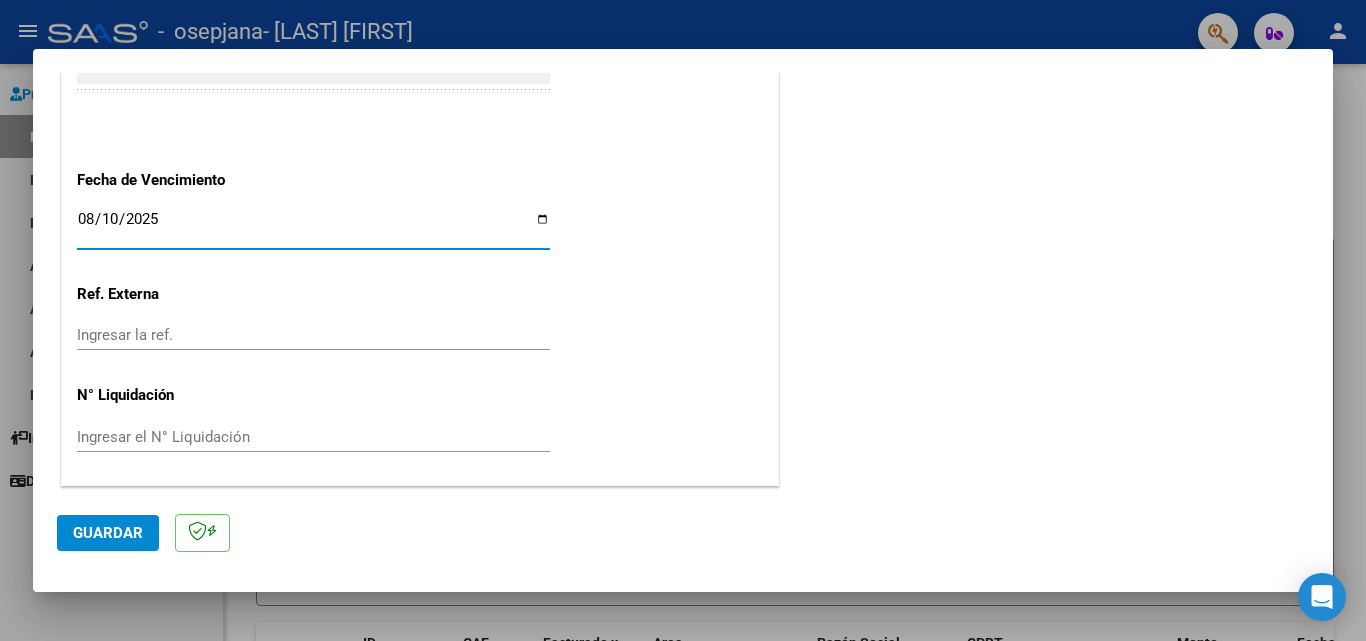 click on "Ingresar la ref." at bounding box center [313, 335] 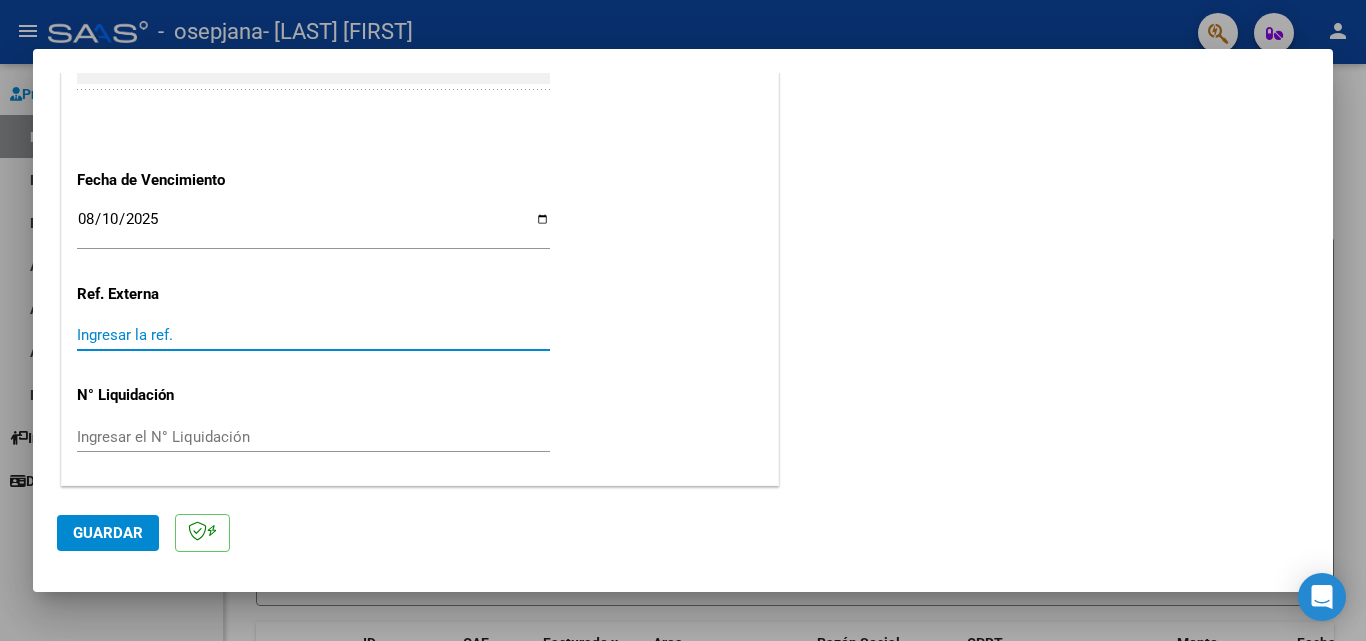 click on "Ingresar el N° Liquidación" at bounding box center (313, 437) 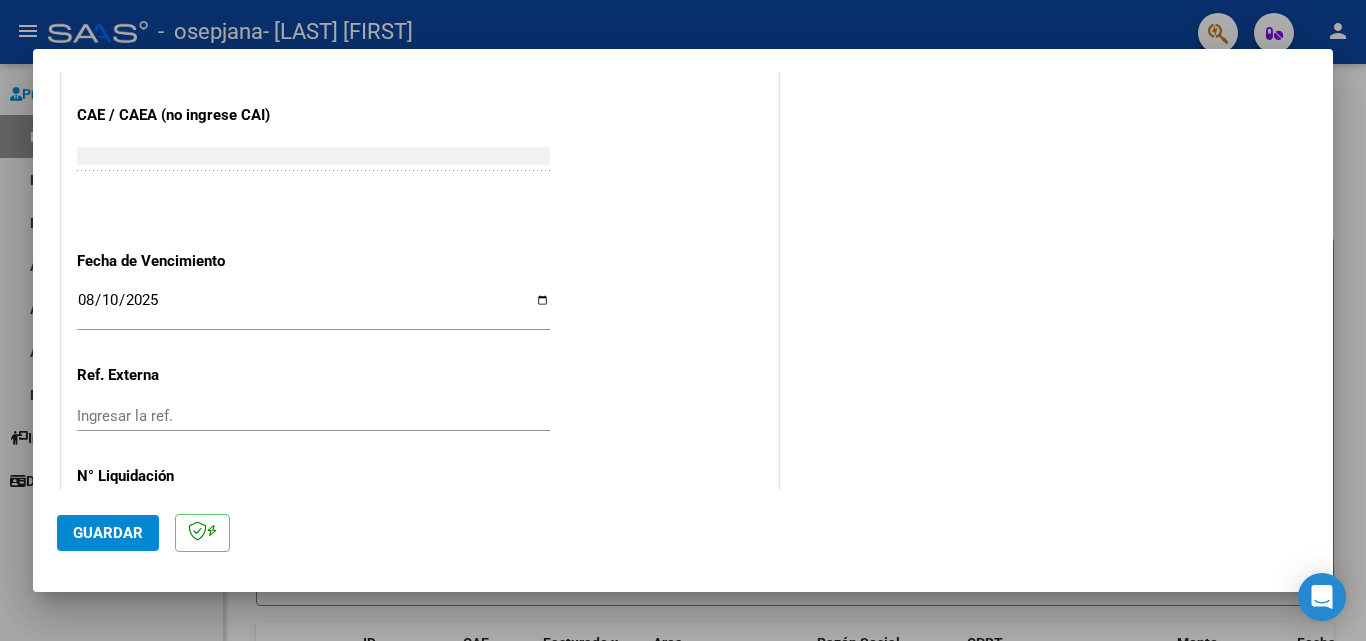 scroll, scrollTop: 1305, scrollLeft: 0, axis: vertical 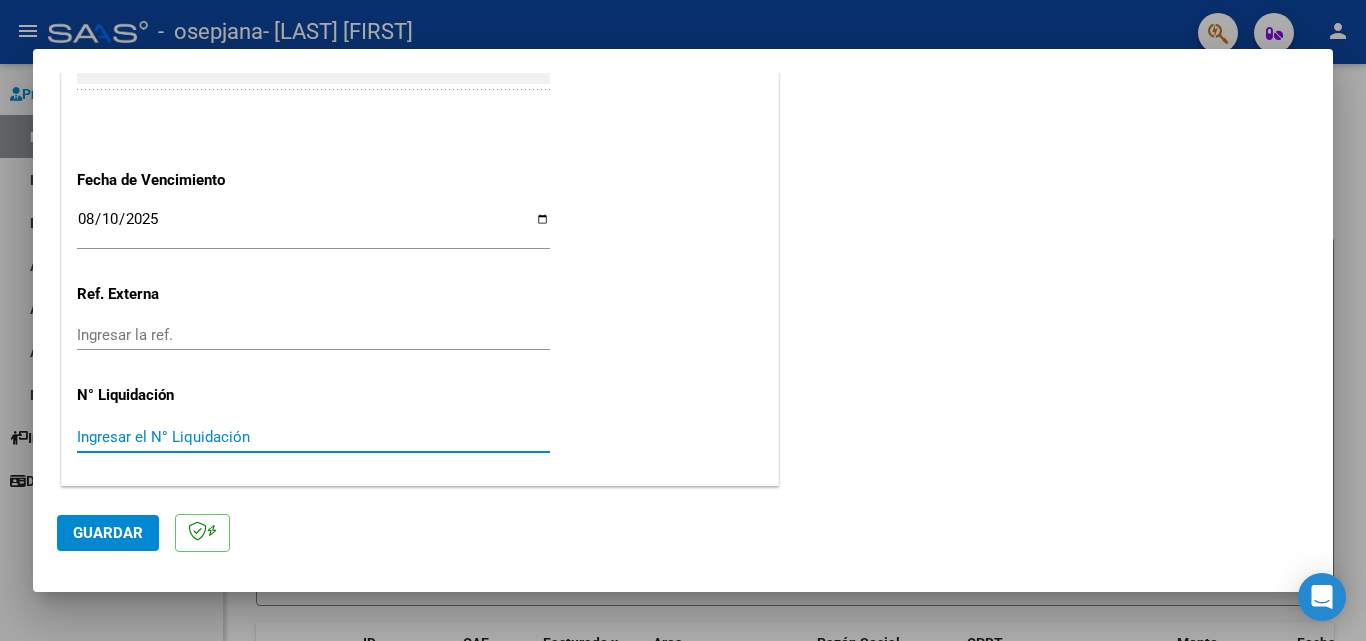 click on "Guardar" 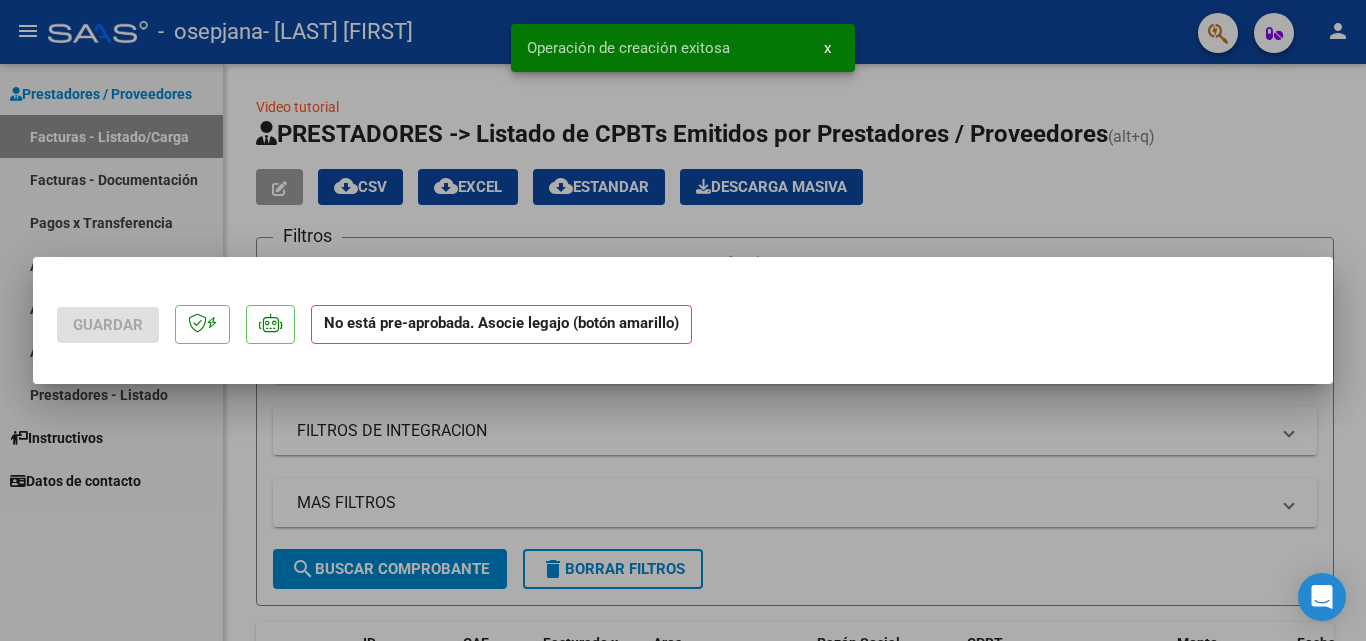 scroll, scrollTop: 0, scrollLeft: 0, axis: both 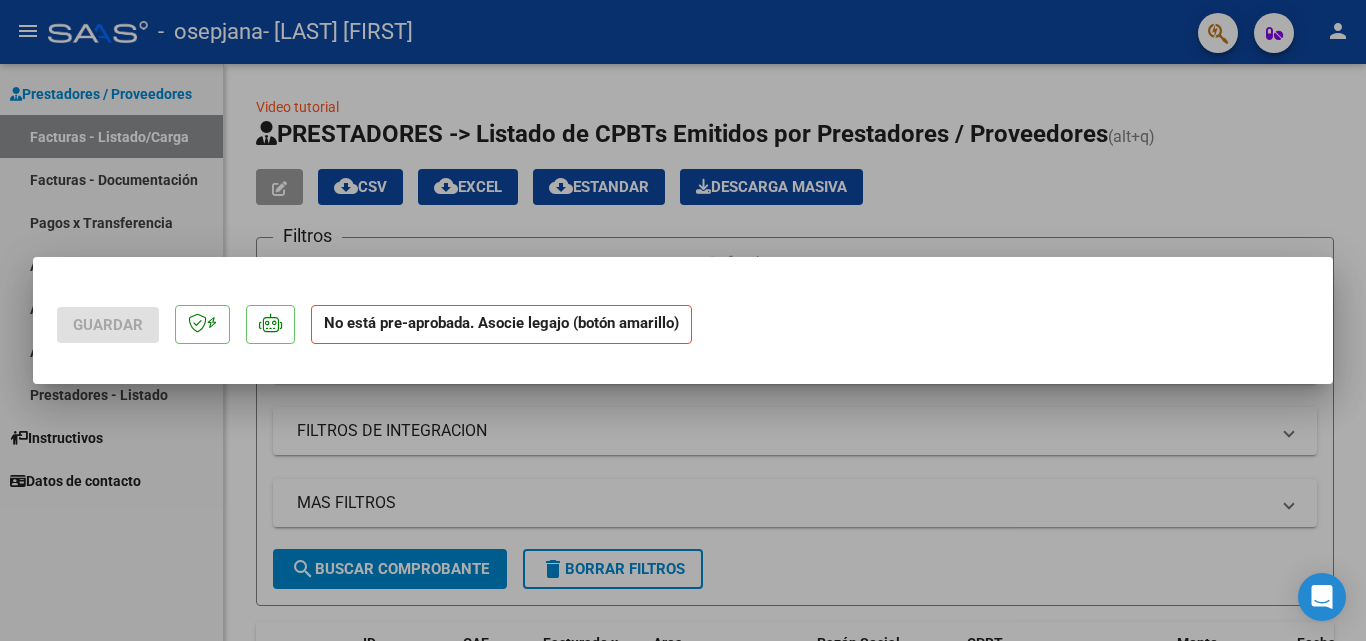 click on "No está pre-aprobada. Asocie legajo (botón amarillo)" 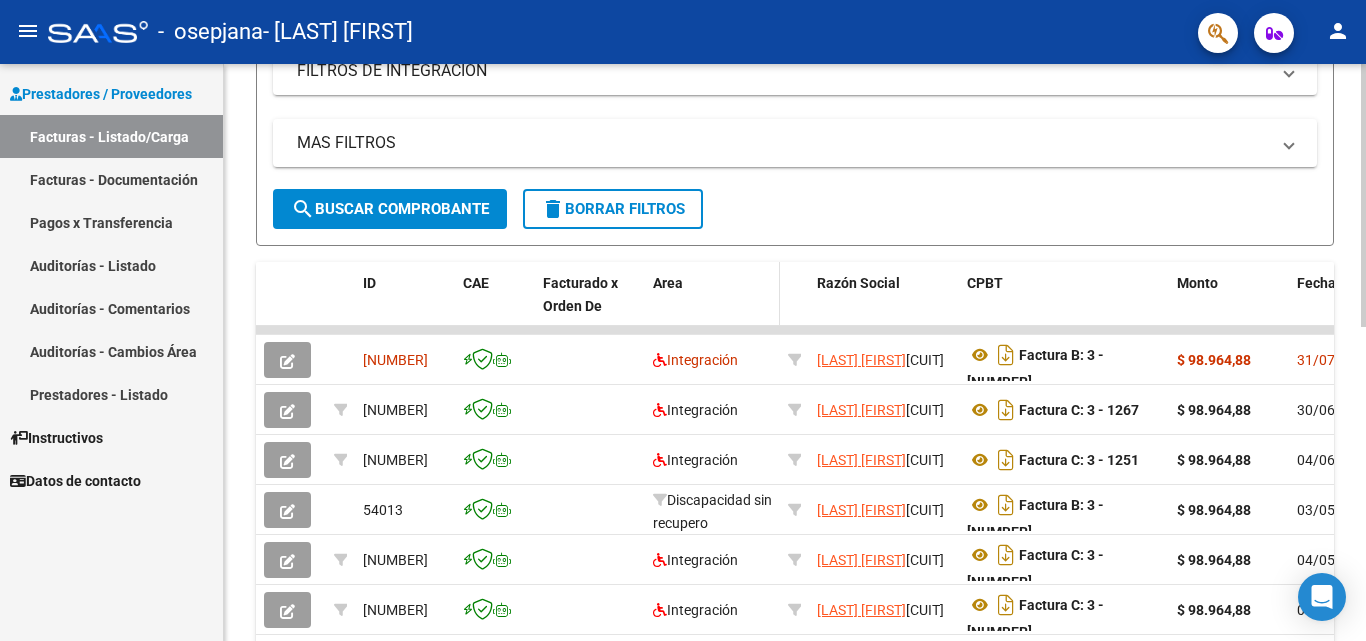 scroll, scrollTop: 300, scrollLeft: 0, axis: vertical 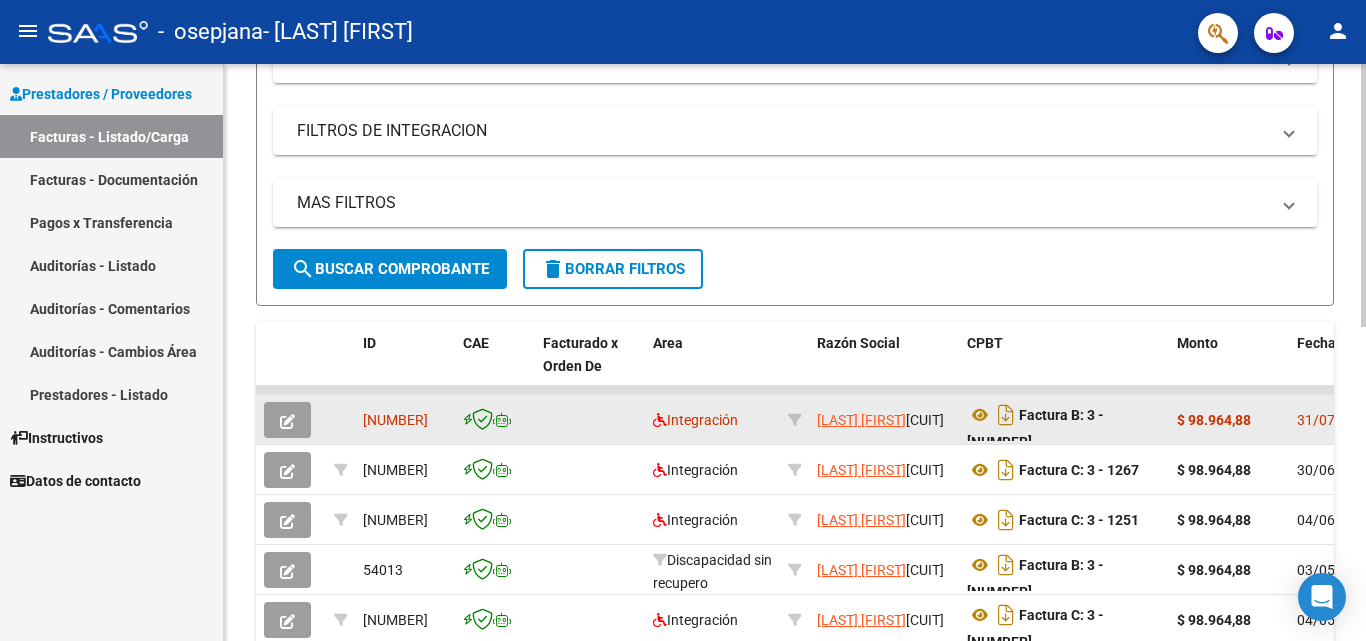 drag, startPoint x: 1298, startPoint y: 414, endPoint x: 529, endPoint y: 424, distance: 769.065 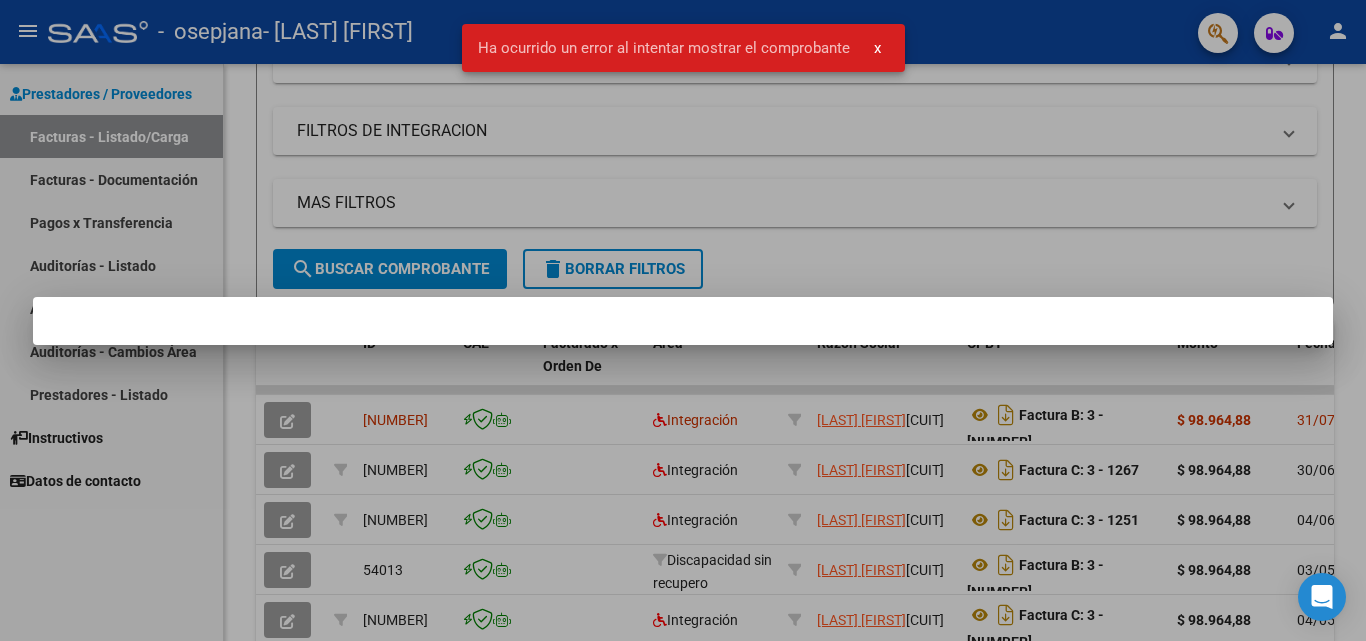 click at bounding box center (683, 320) 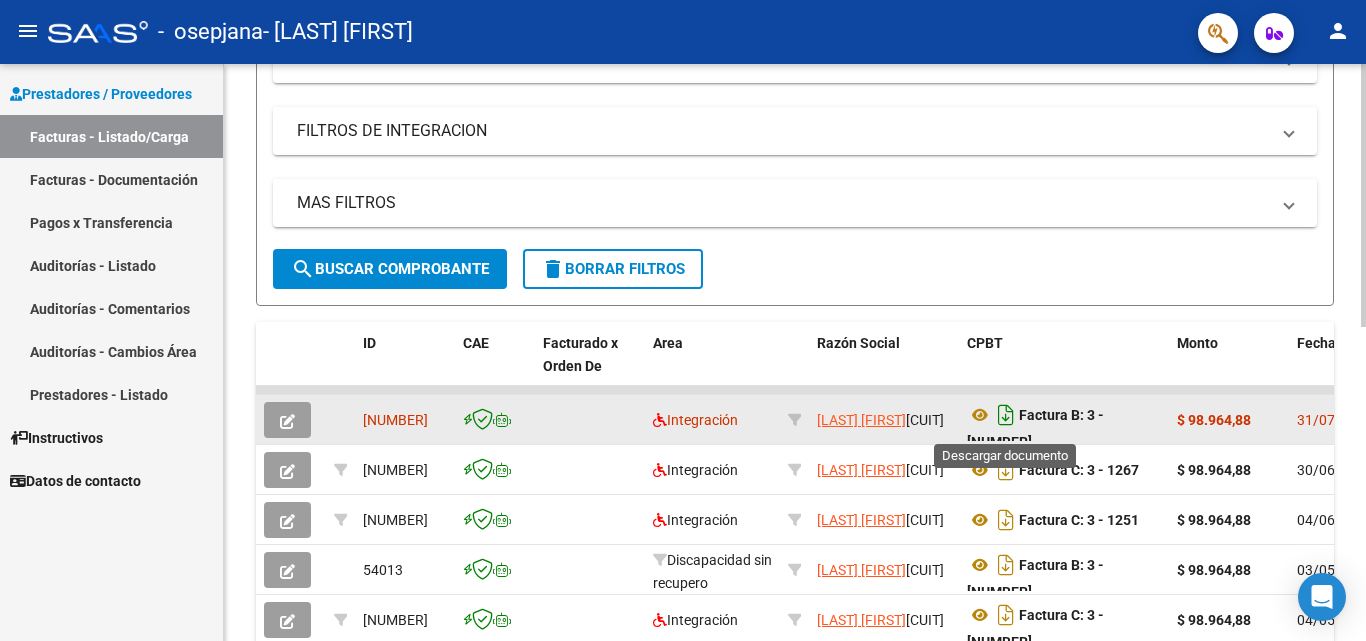 click 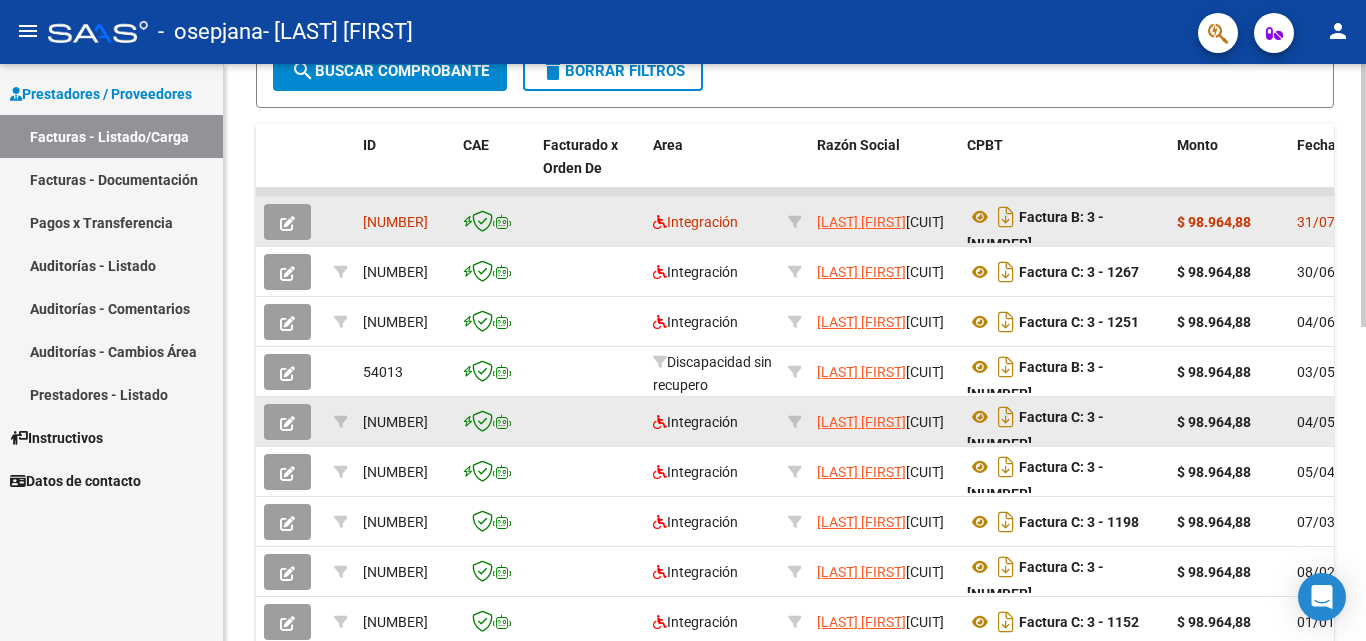 scroll, scrollTop: 500, scrollLeft: 0, axis: vertical 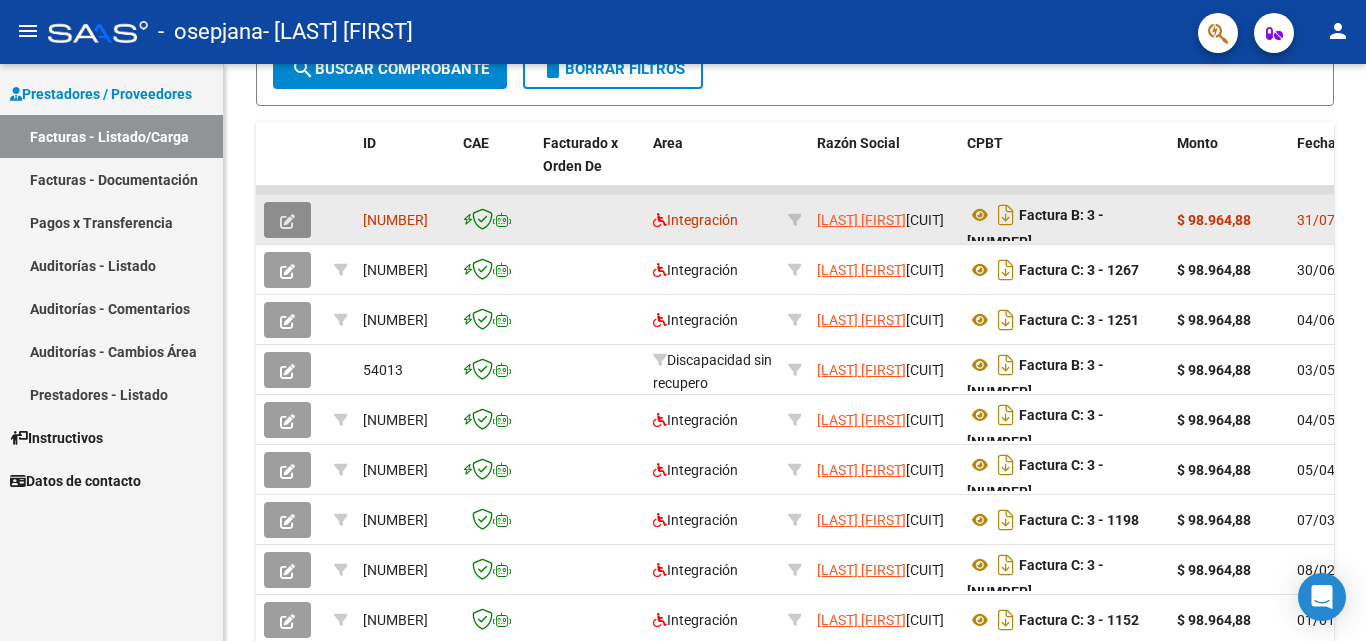 click 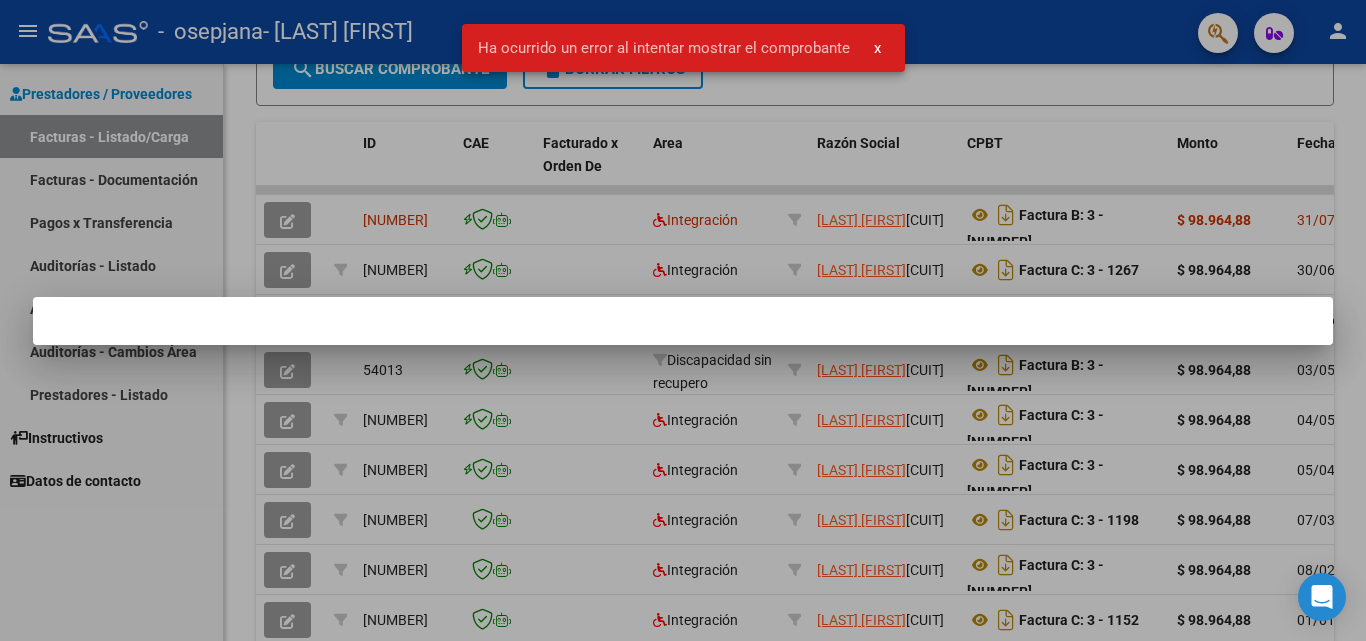 click at bounding box center (683, 320) 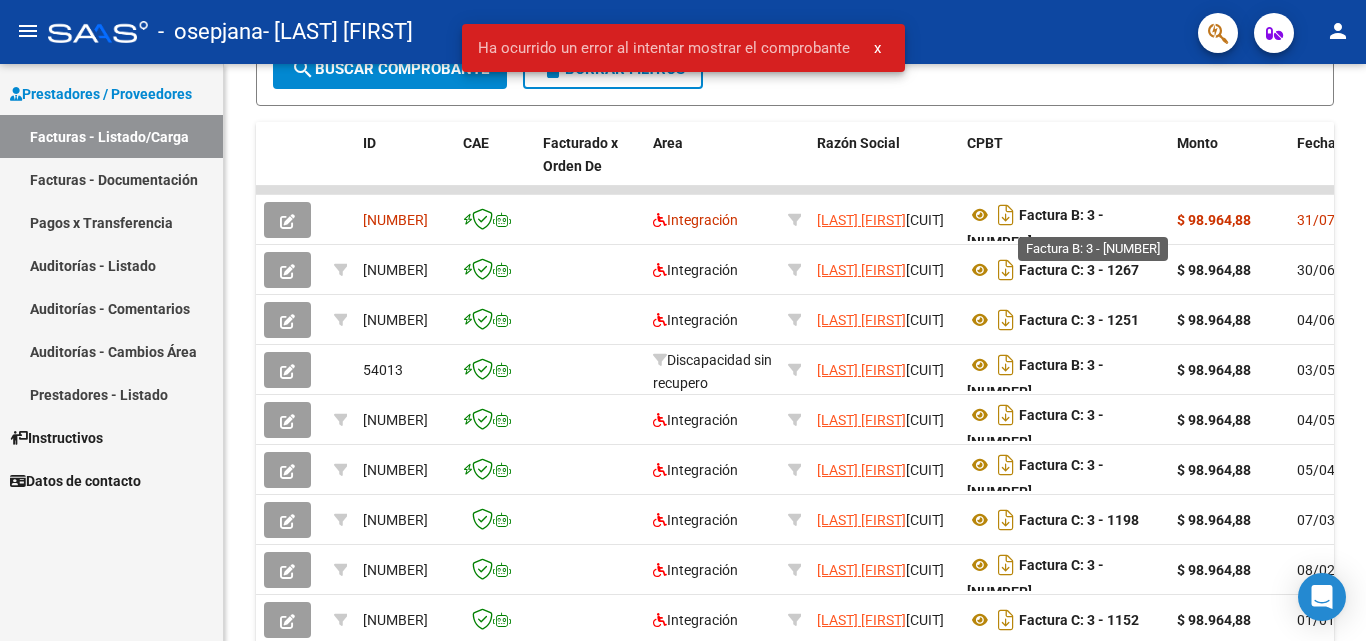 click on "Factura B: 3 - [NUMBER]" 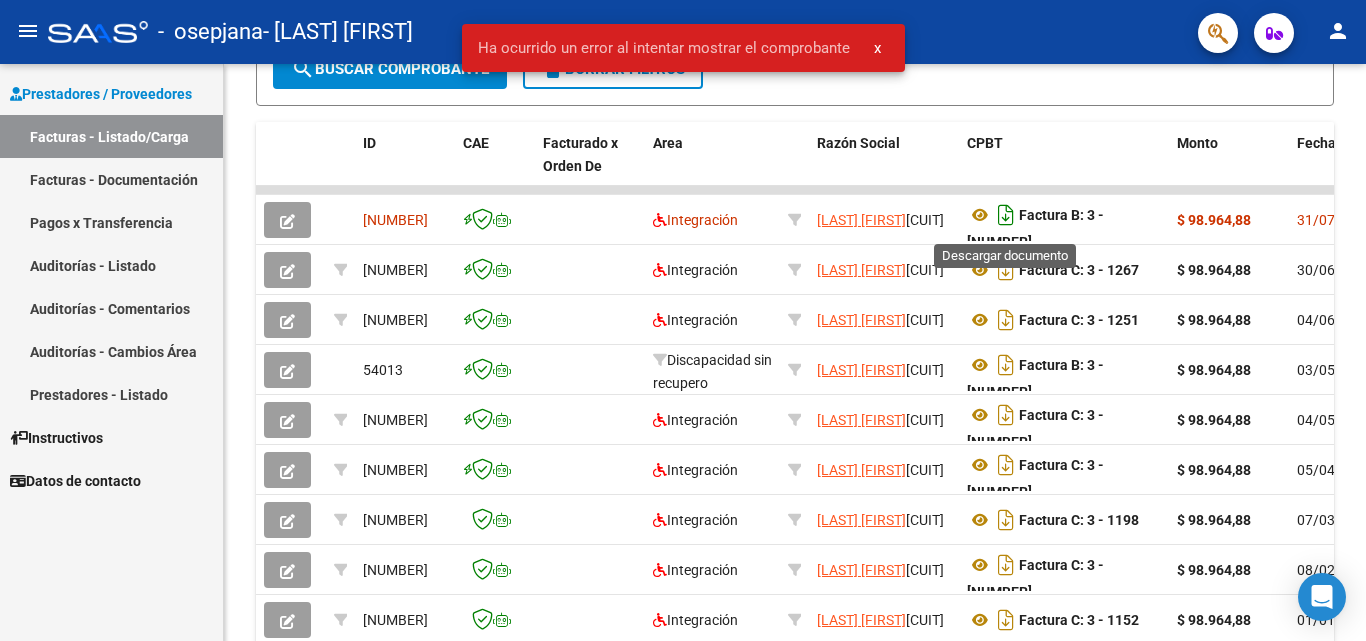 click 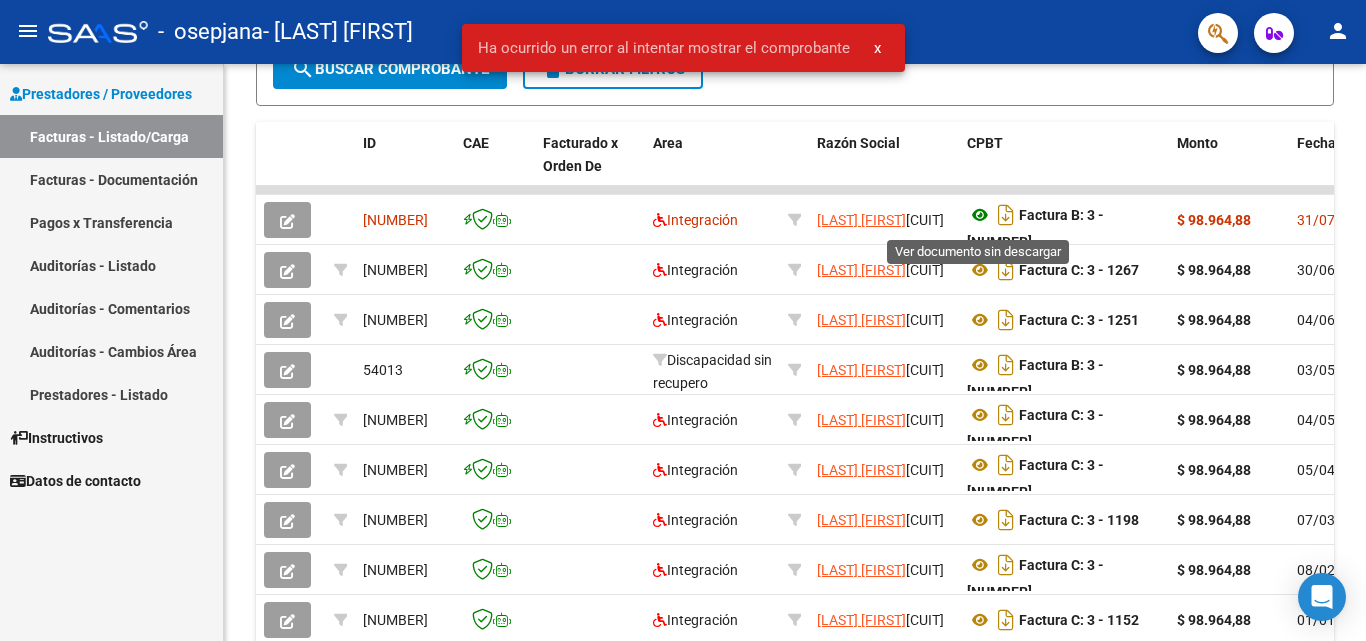 click 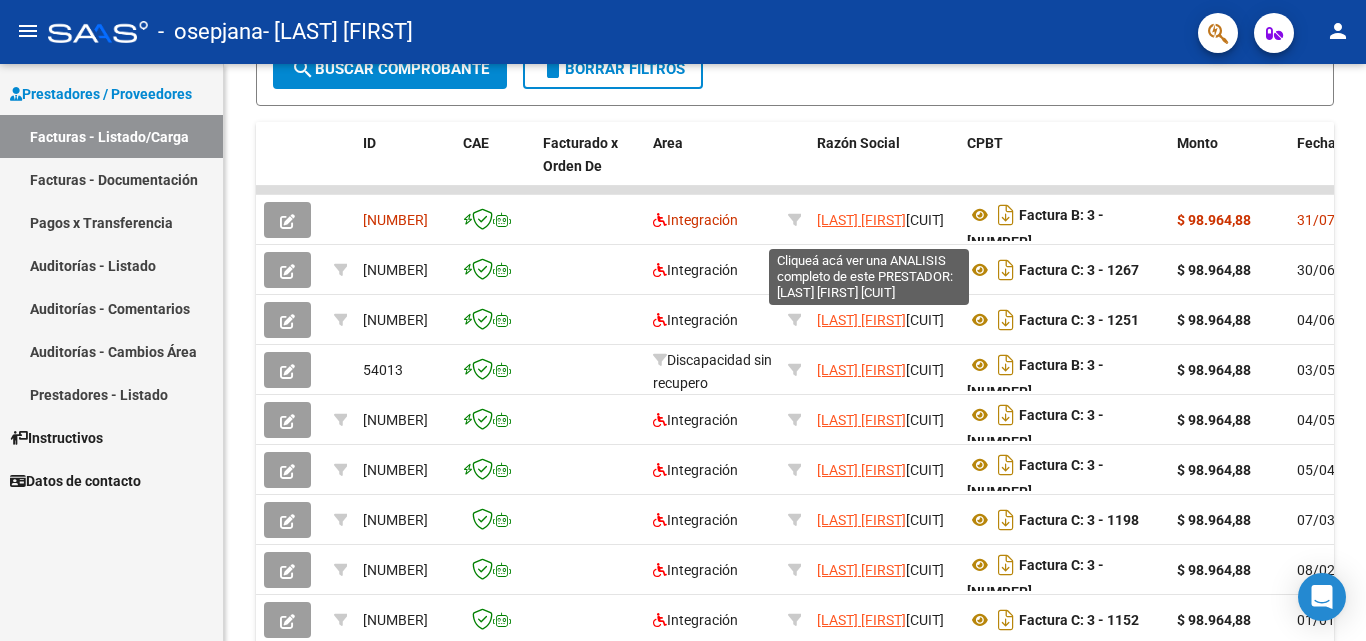 click on "[LAST] [FIRST]" 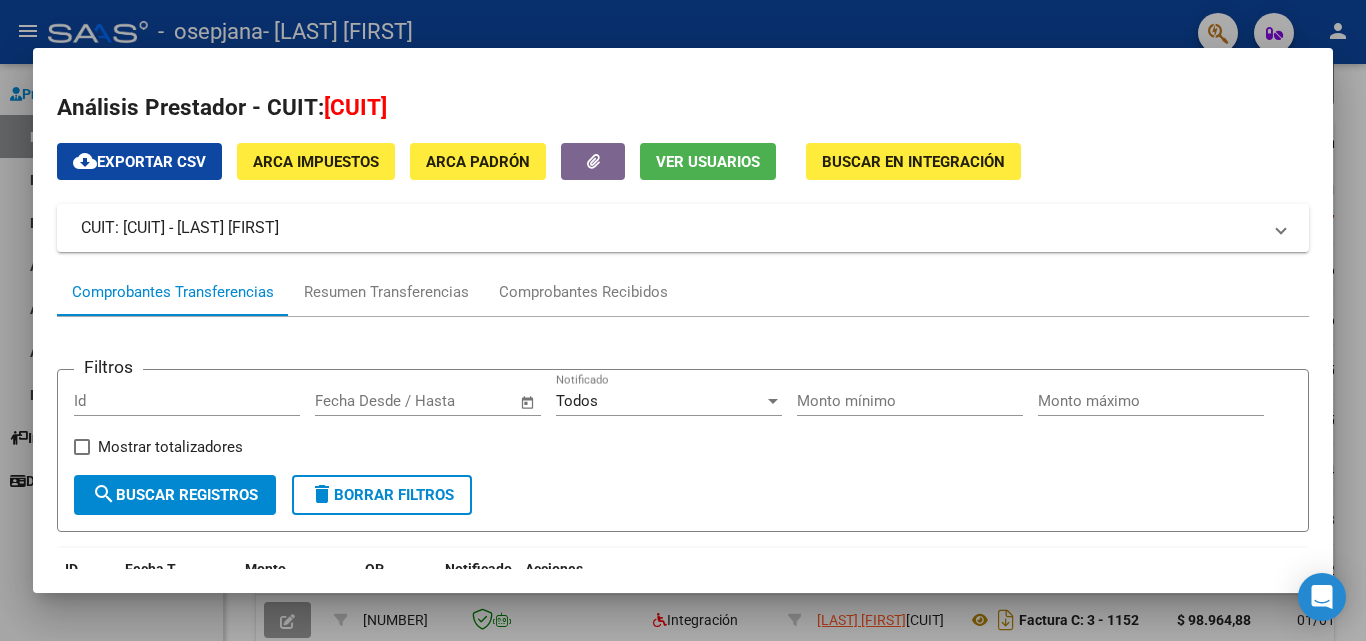 click at bounding box center [683, 320] 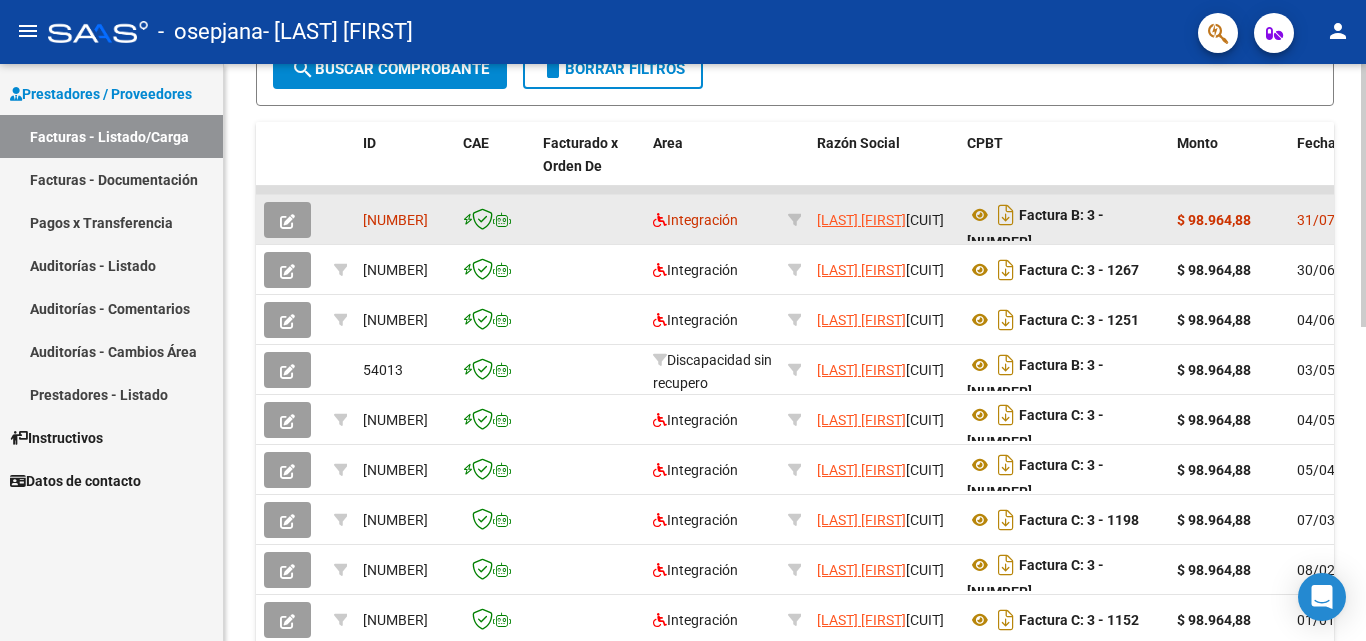 click on "Integración" 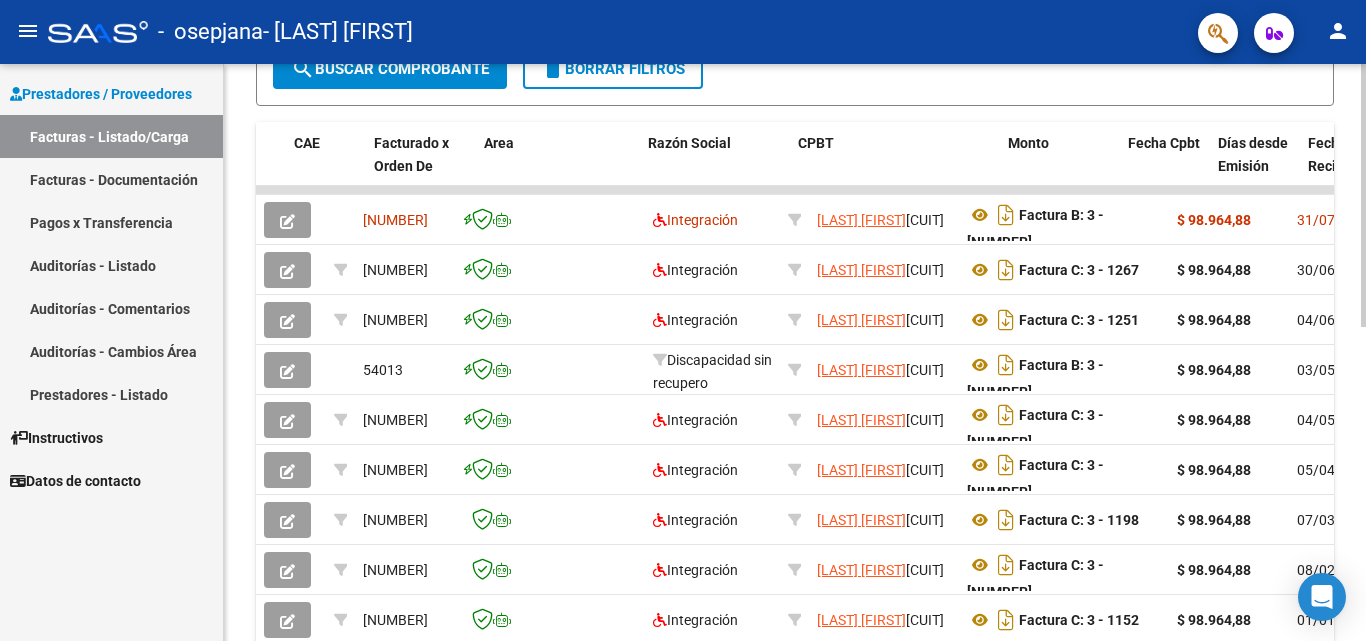 drag, startPoint x: 1283, startPoint y: 230, endPoint x: 1365, endPoint y: 208, distance: 84.89994 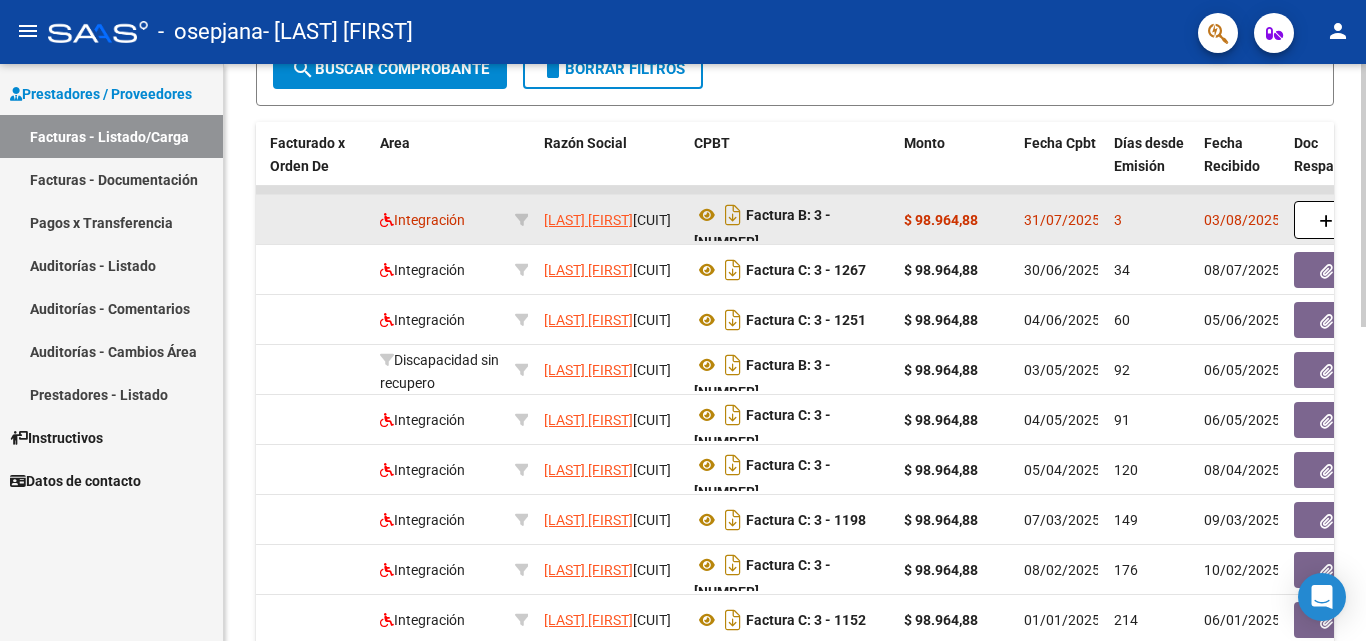click on "3" 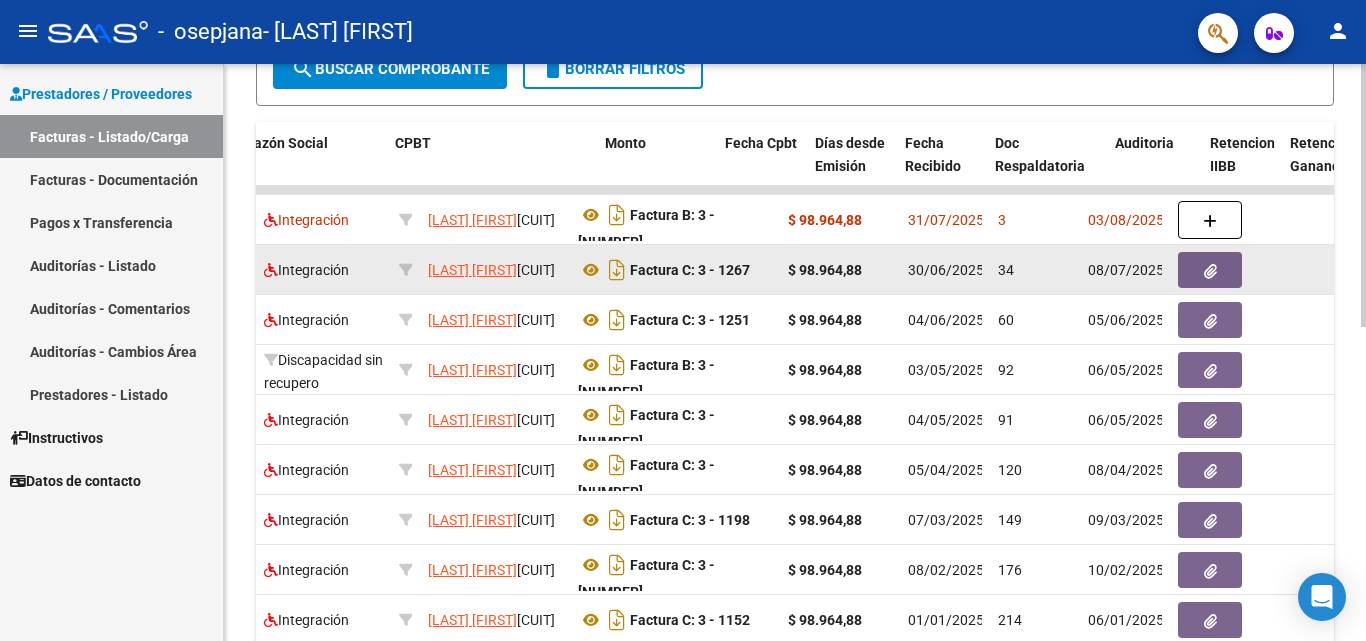 scroll, scrollTop: 0, scrollLeft: 572, axis: horizontal 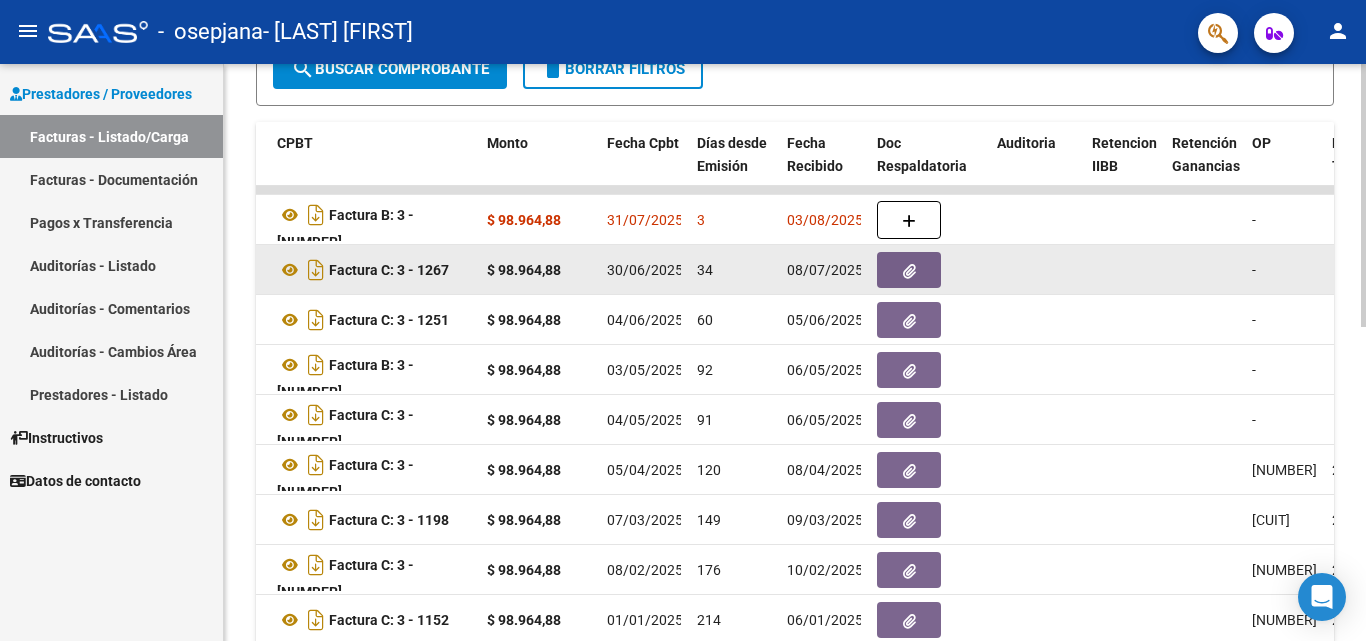 drag, startPoint x: 1176, startPoint y: 222, endPoint x: 1293, endPoint y: 251, distance: 120.54045 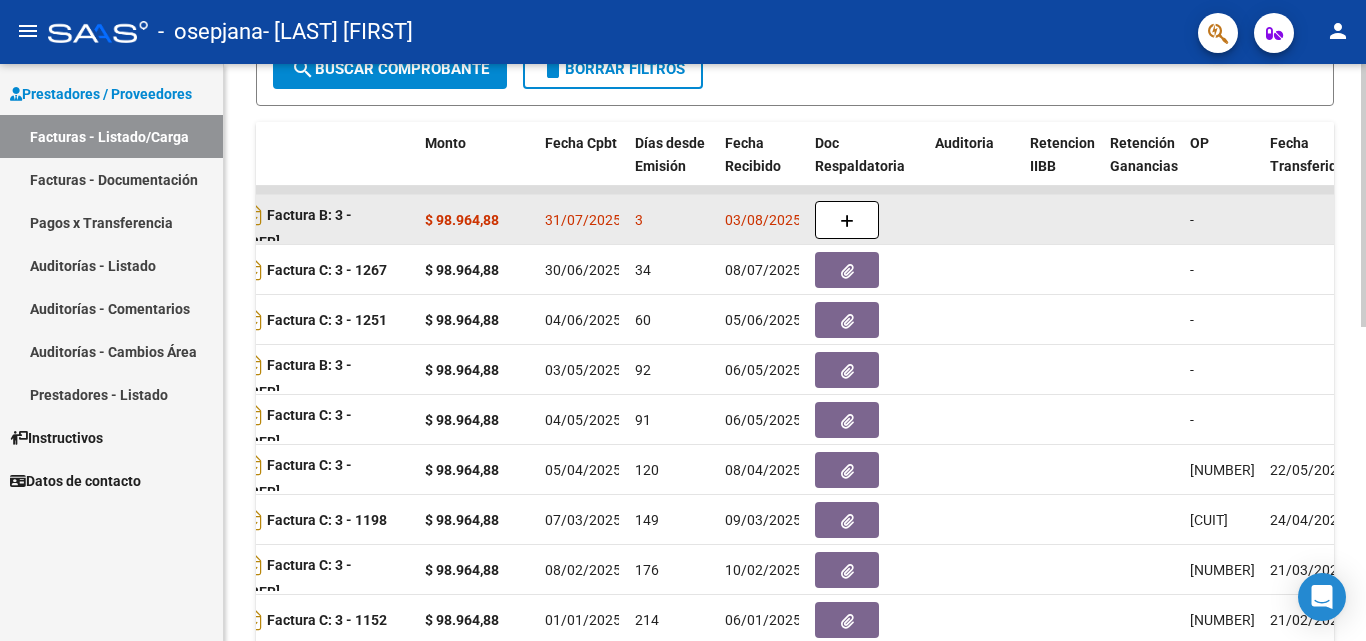 click on "$ 98.964,88" 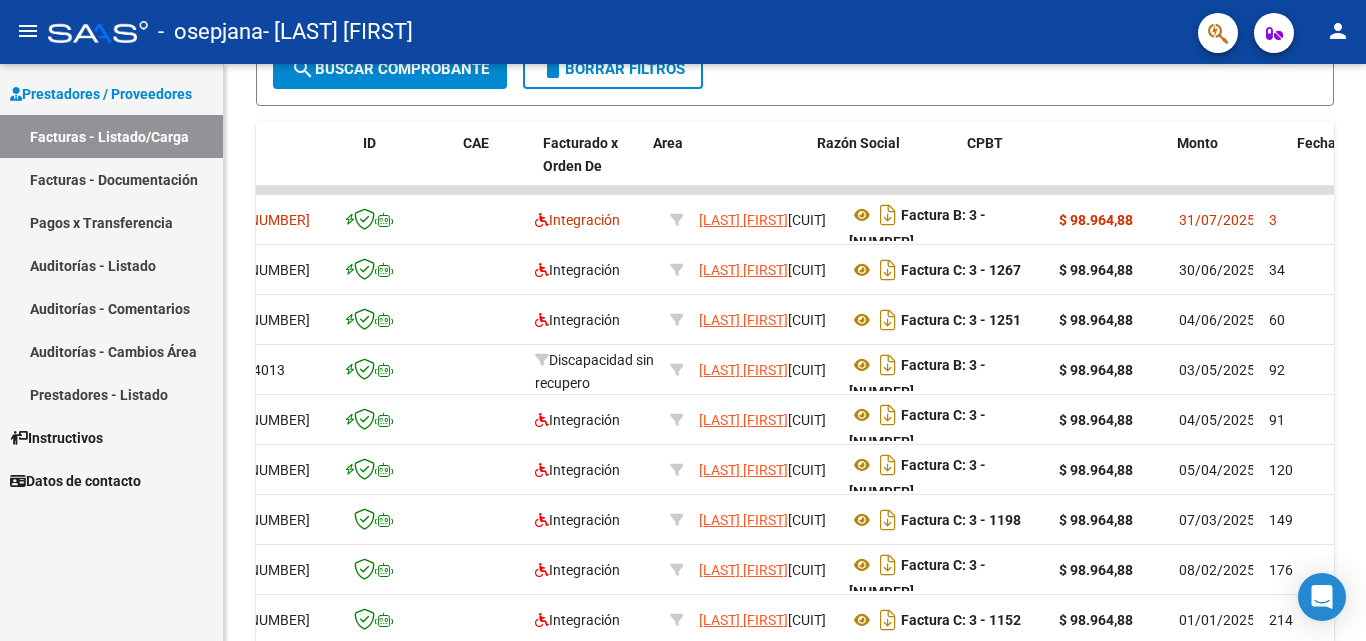 scroll, scrollTop: 0, scrollLeft: 0, axis: both 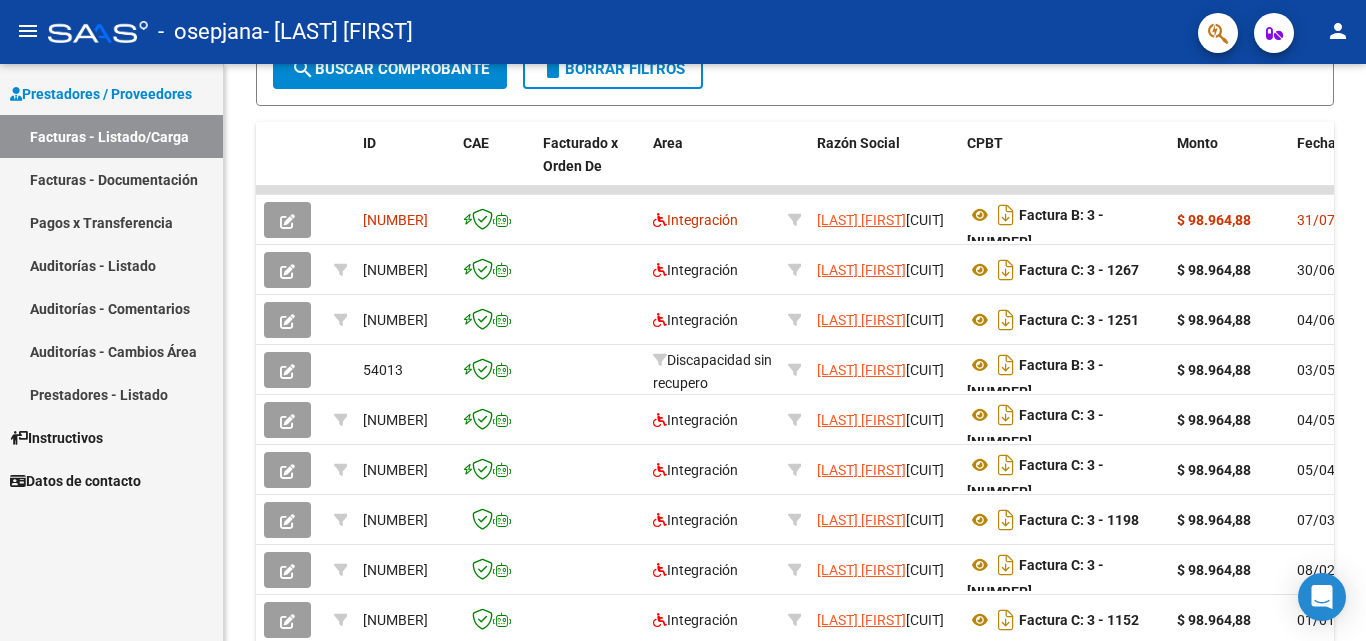 drag, startPoint x: 408, startPoint y: 224, endPoint x: 4, endPoint y: 186, distance: 405.7832 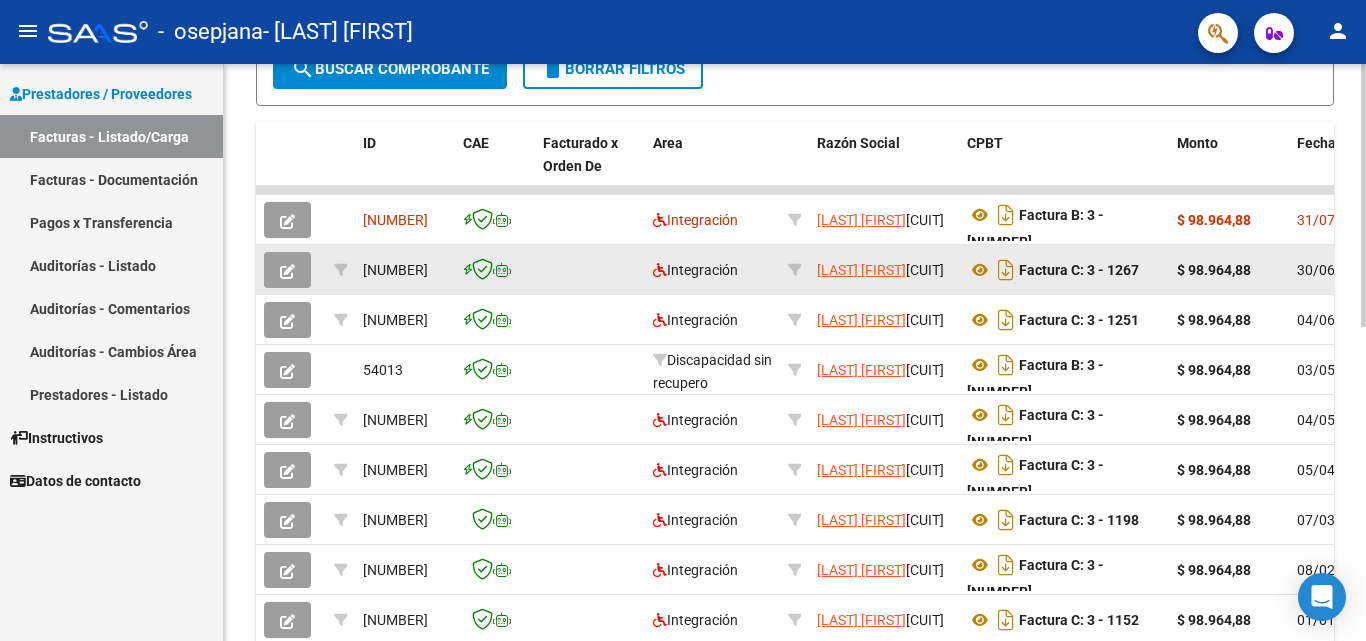 click on "[NUMBER]" 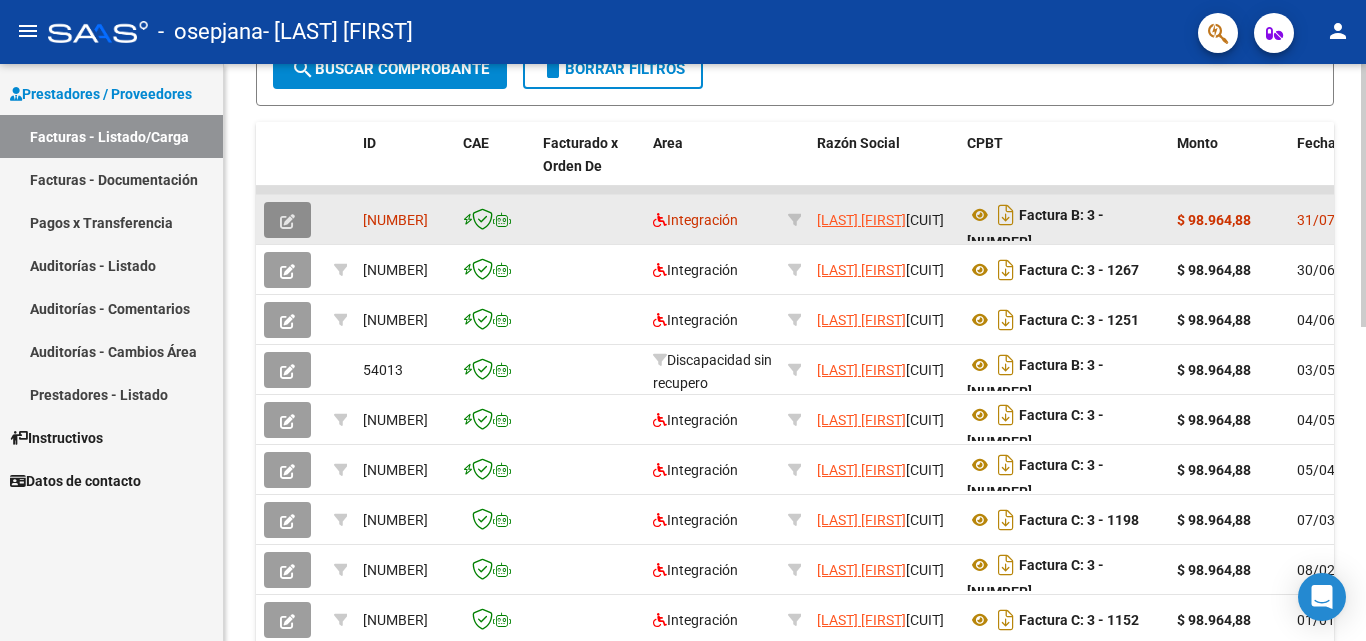 click 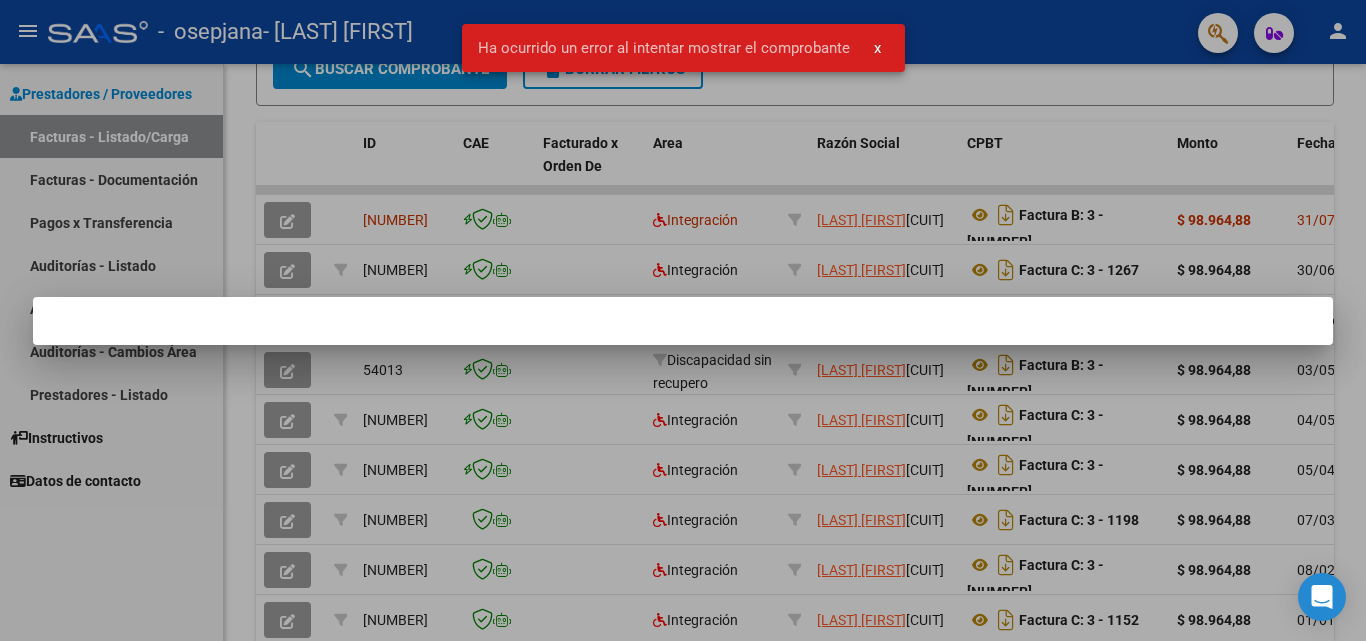click at bounding box center [683, 321] 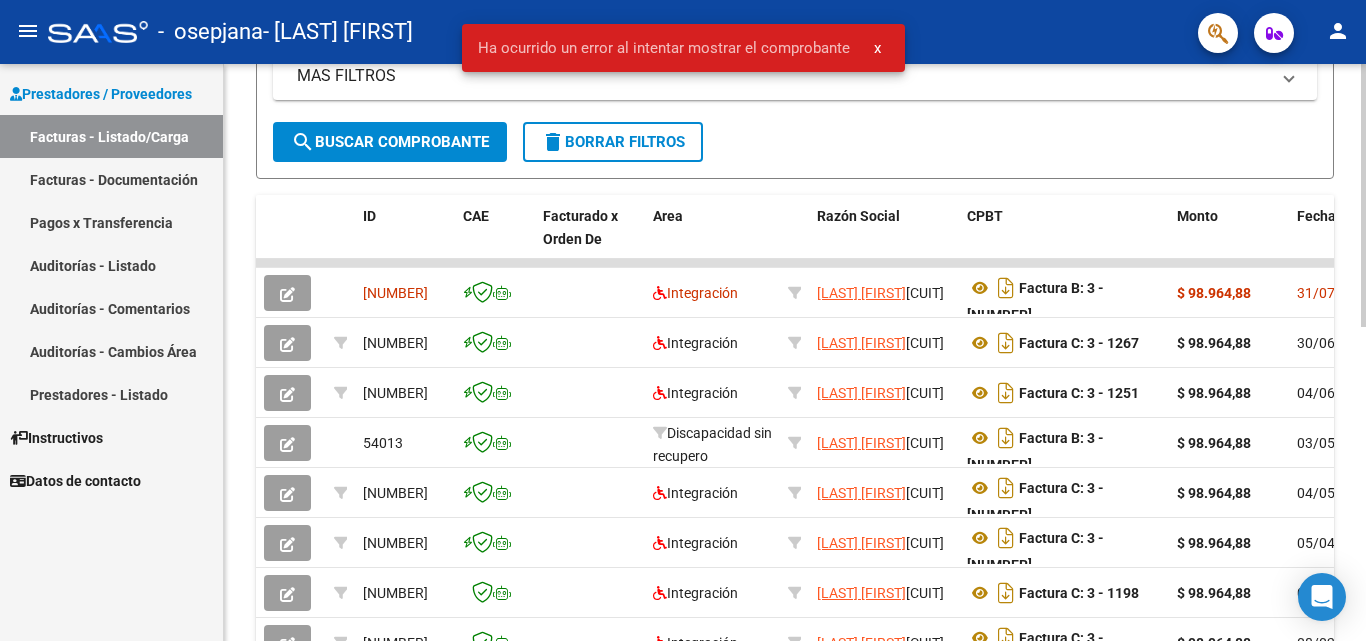 scroll, scrollTop: 400, scrollLeft: 0, axis: vertical 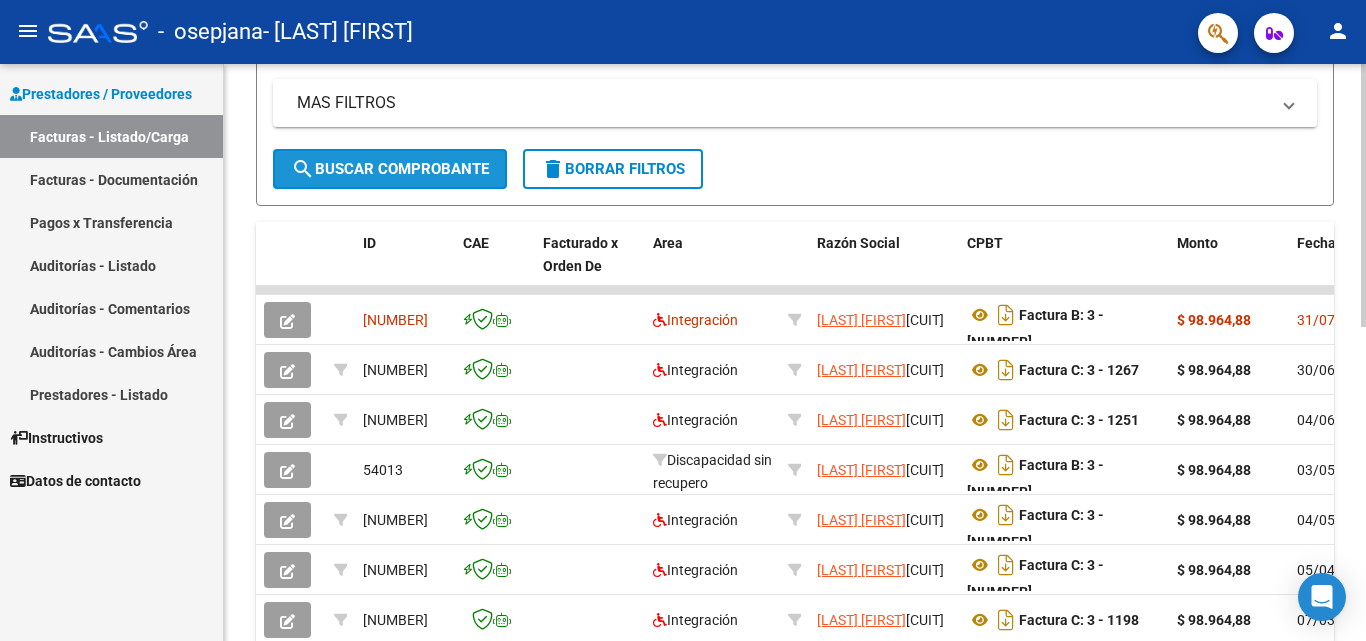 click on "search  Buscar Comprobante" 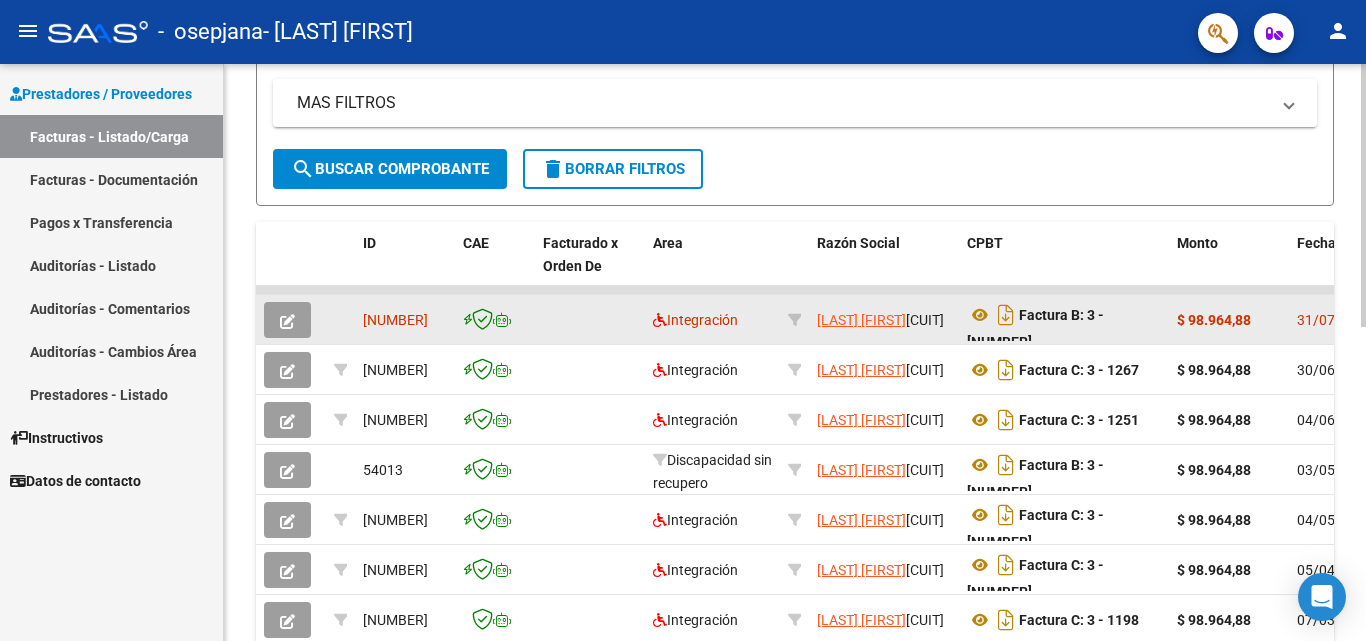 click on "[NUMBER]" 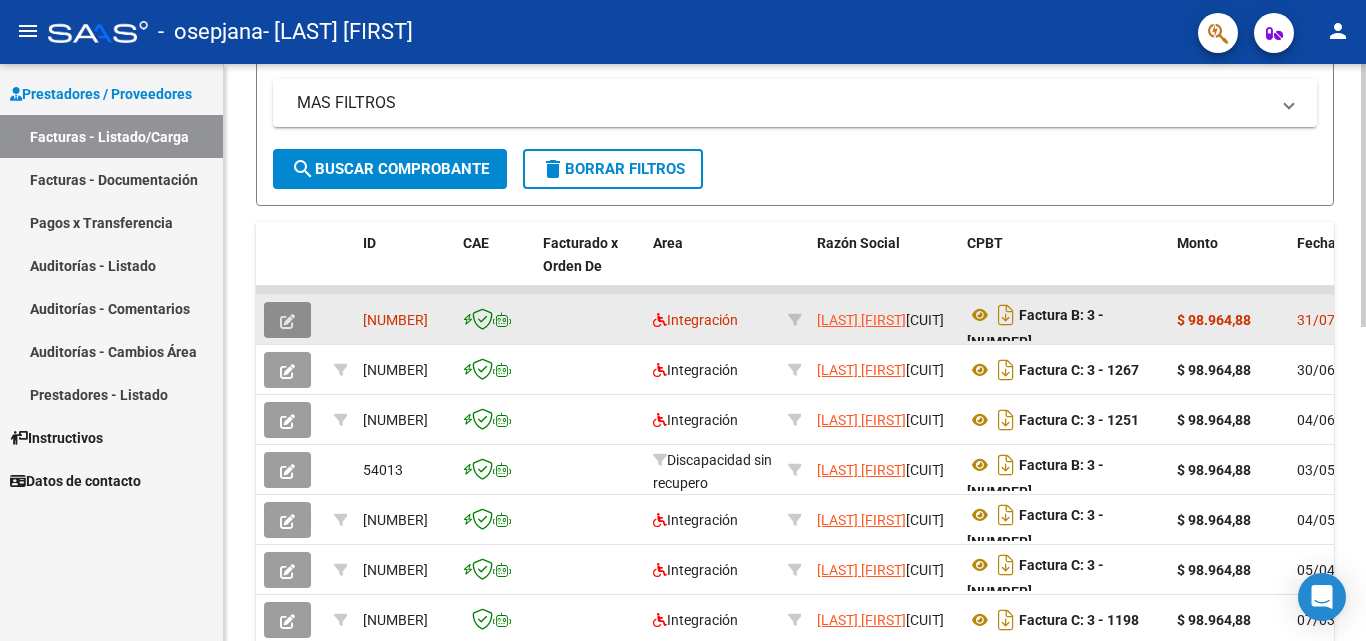 click 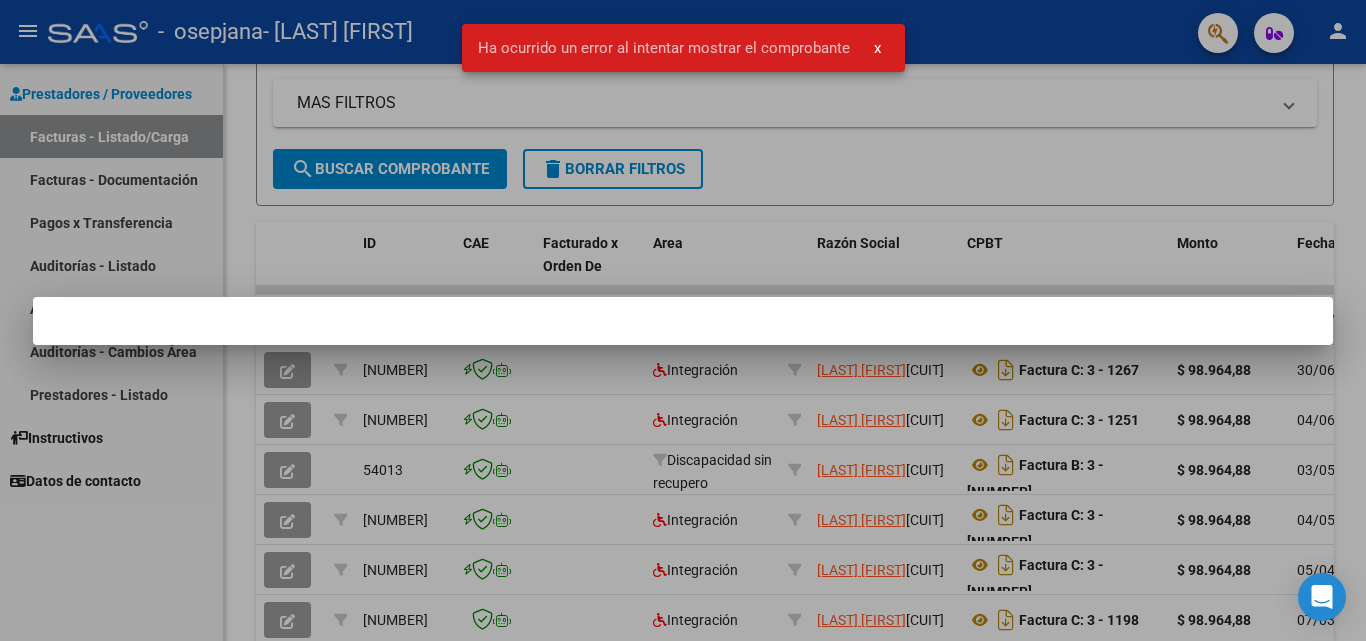 click at bounding box center (683, 320) 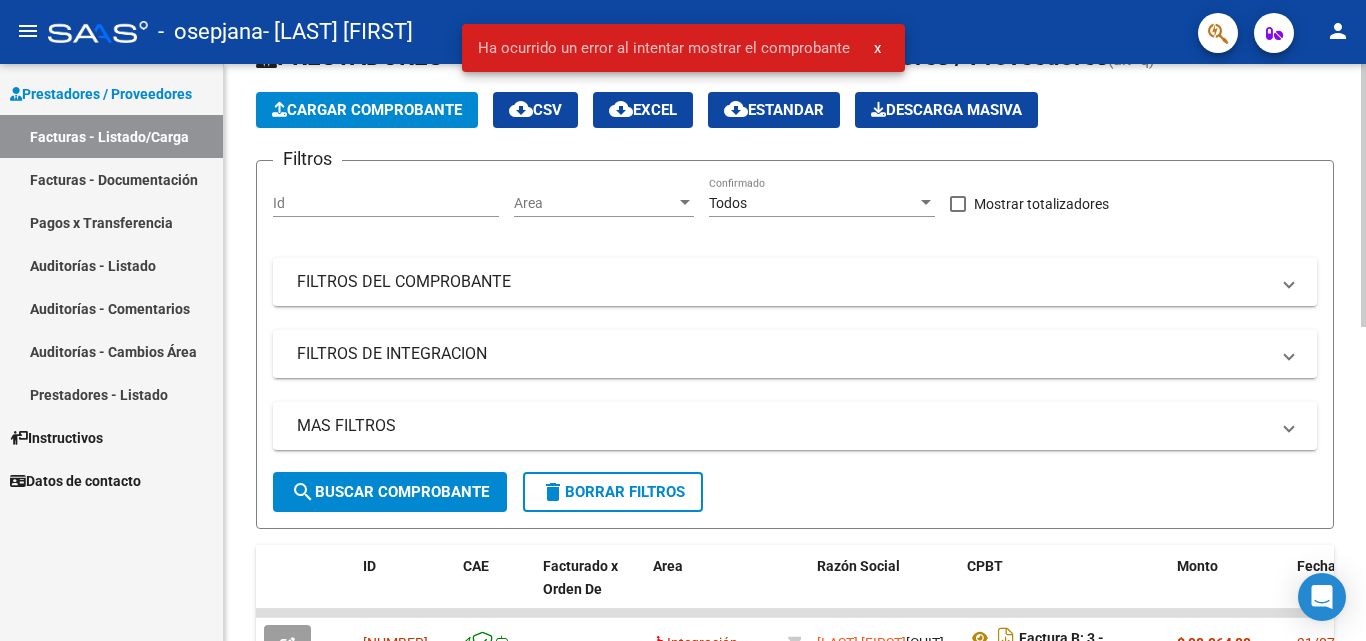 scroll, scrollTop: 0, scrollLeft: 0, axis: both 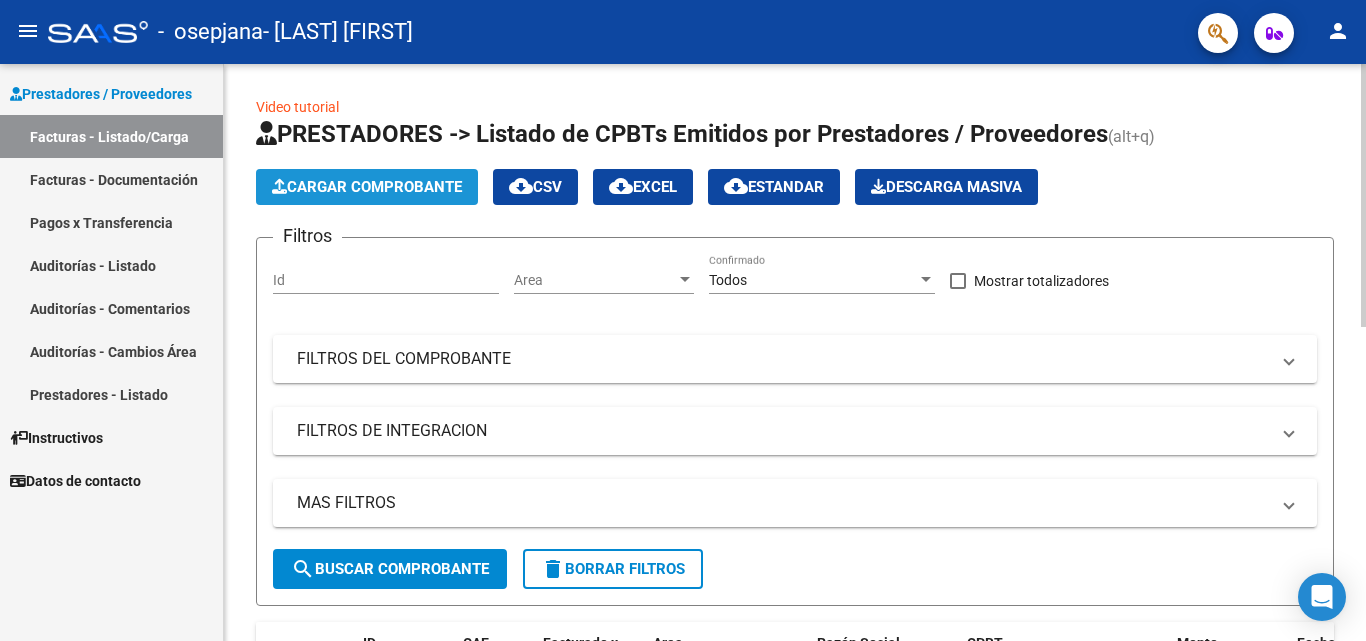 click on "Cargar Comprobante" 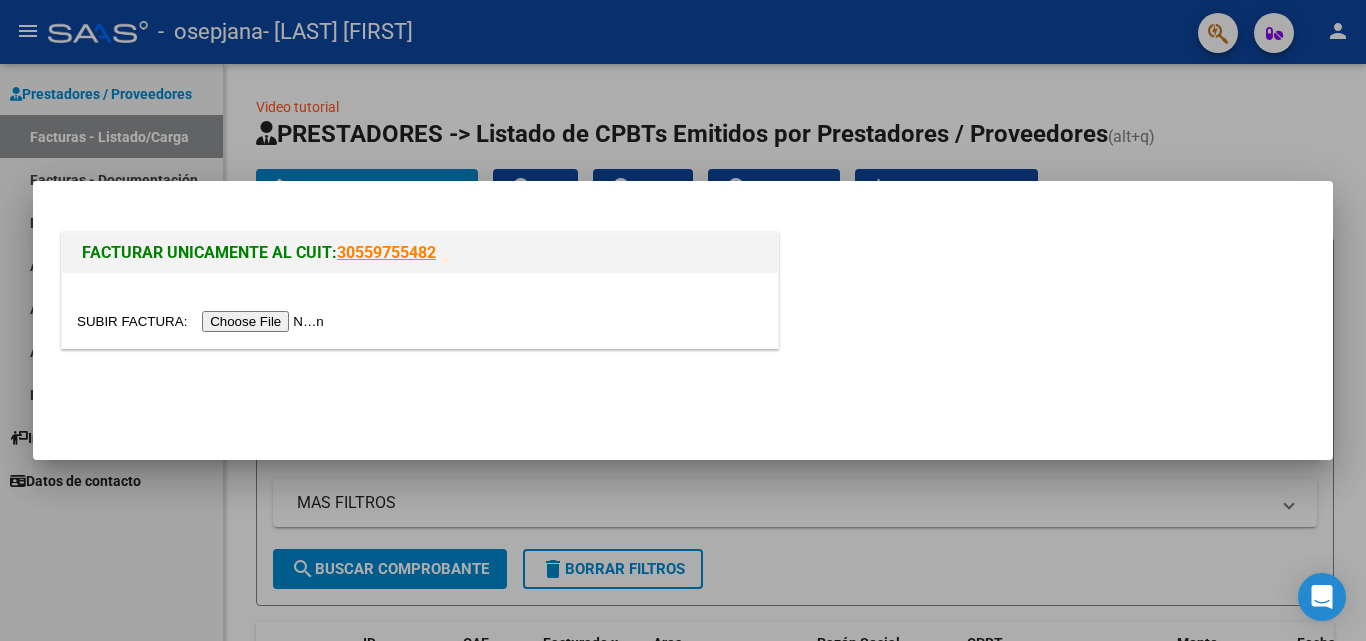 click at bounding box center (203, 321) 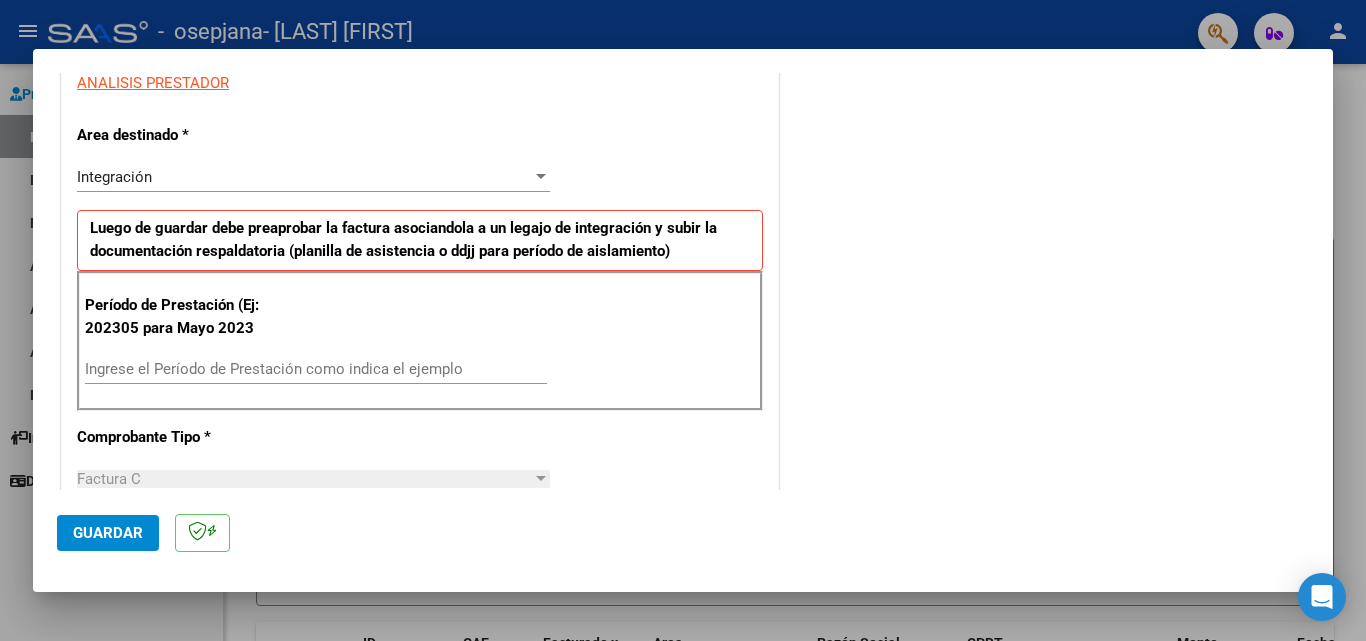 scroll, scrollTop: 400, scrollLeft: 0, axis: vertical 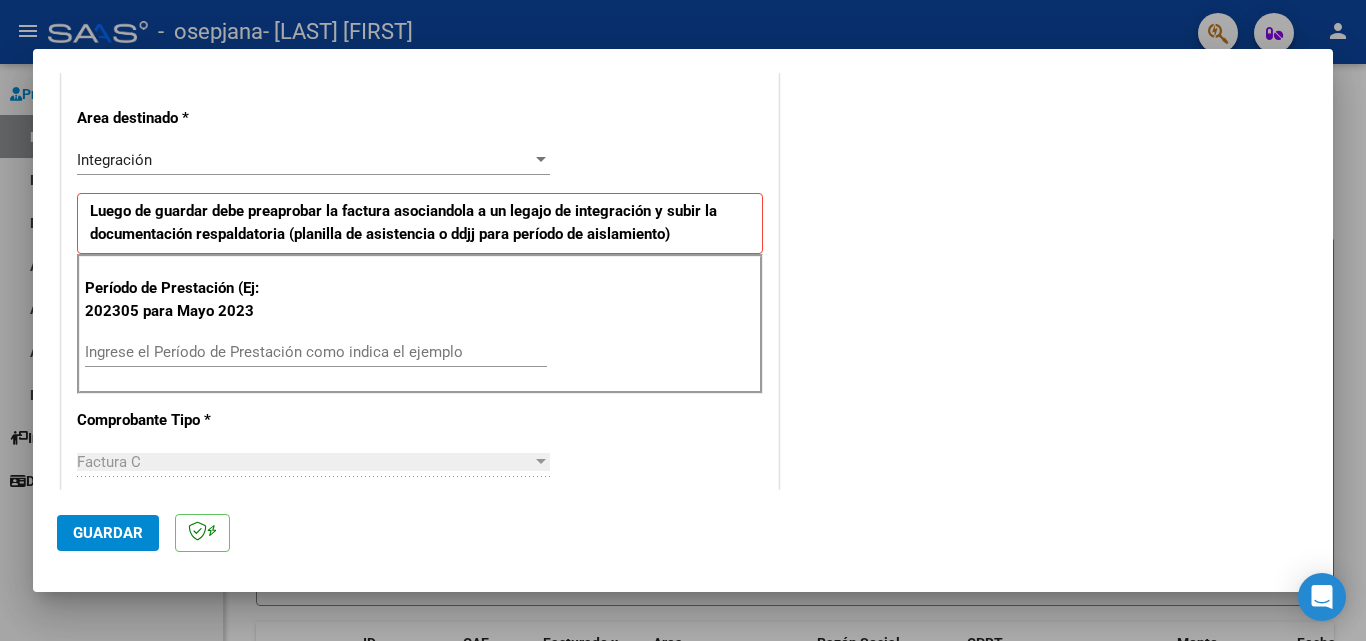 click on "Ingrese el Período de Prestación como indica el ejemplo" at bounding box center (316, 352) 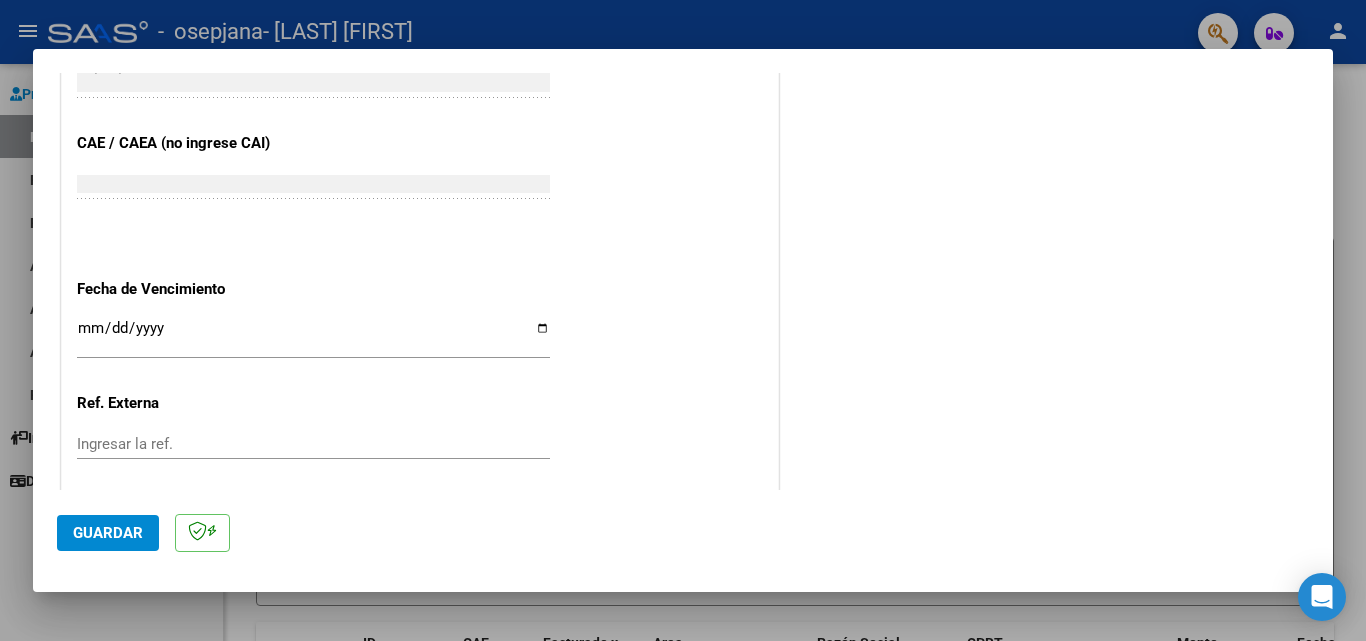scroll, scrollTop: 1200, scrollLeft: 0, axis: vertical 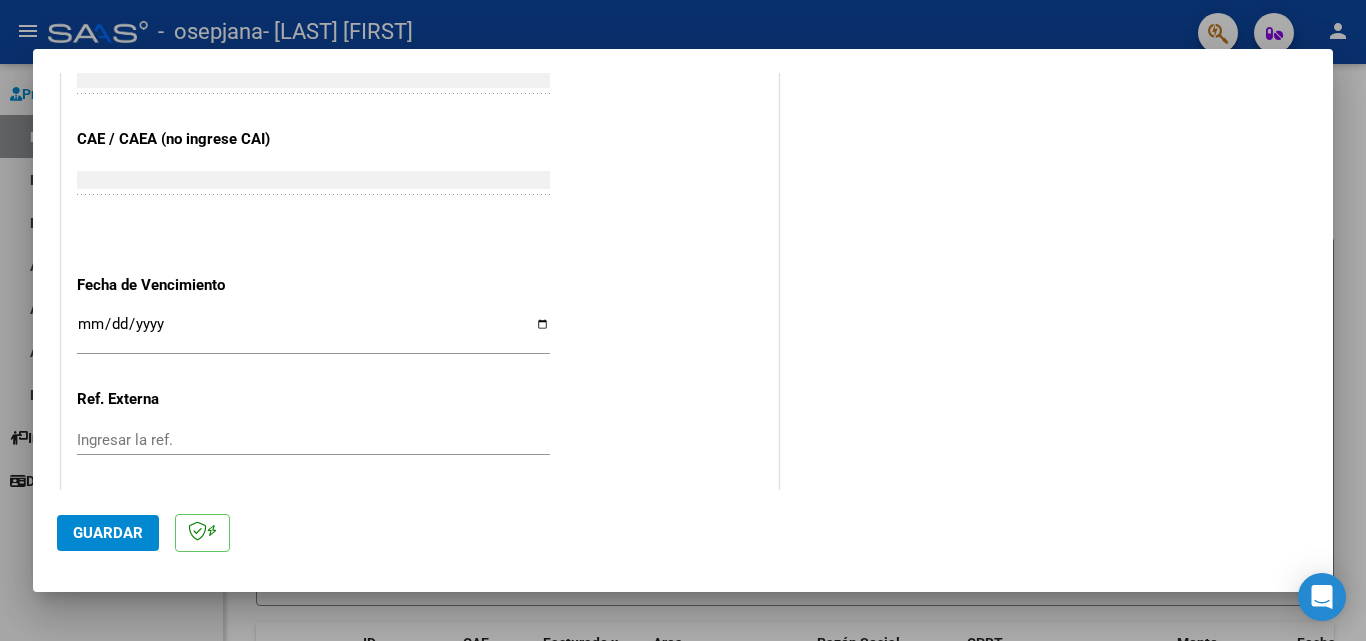 type on "202507" 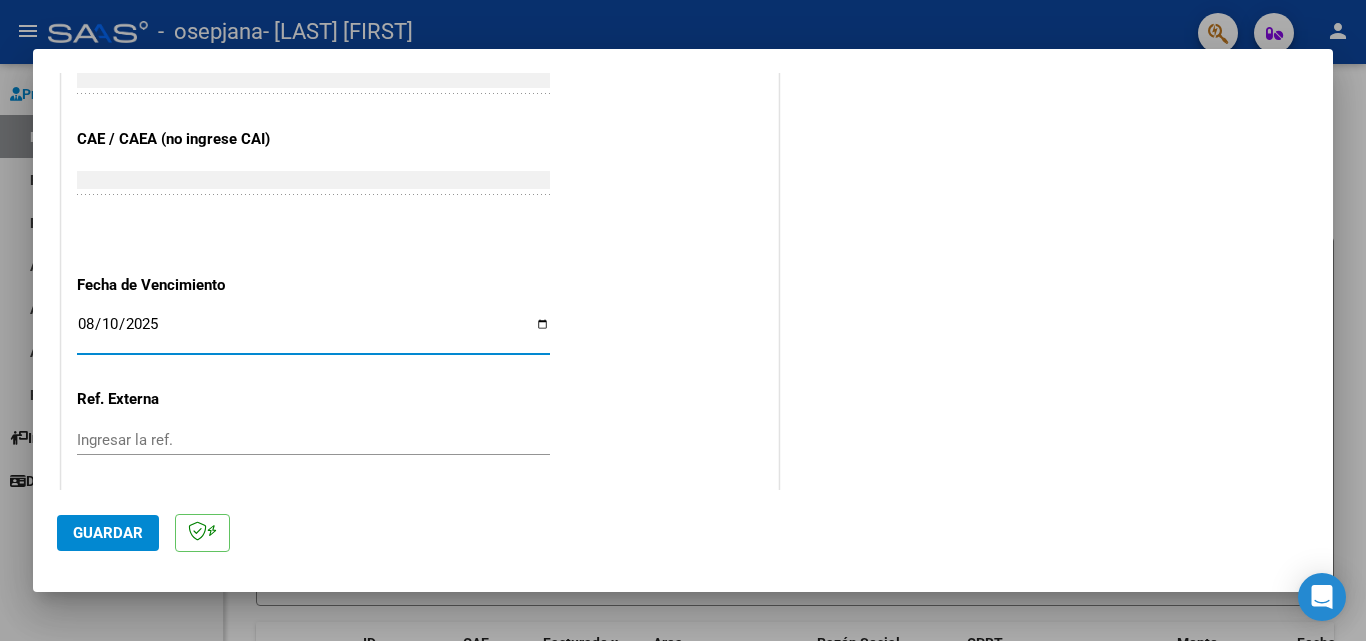 type on "2025-08-10" 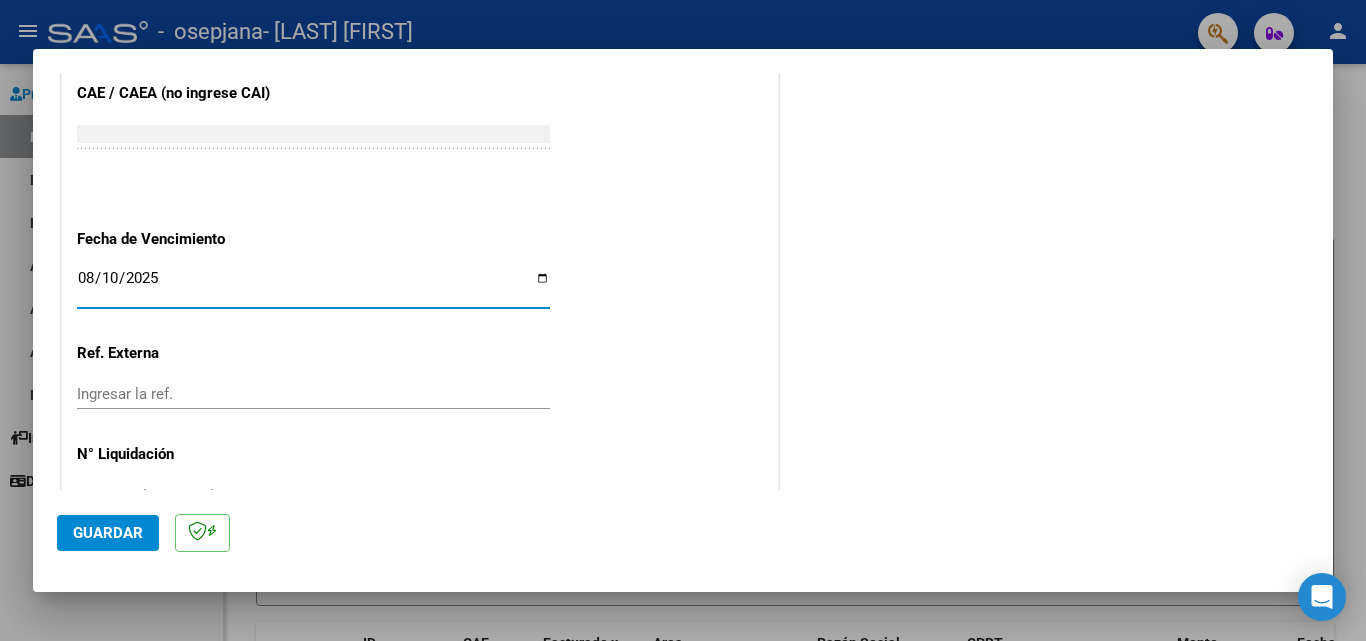 scroll, scrollTop: 1305, scrollLeft: 0, axis: vertical 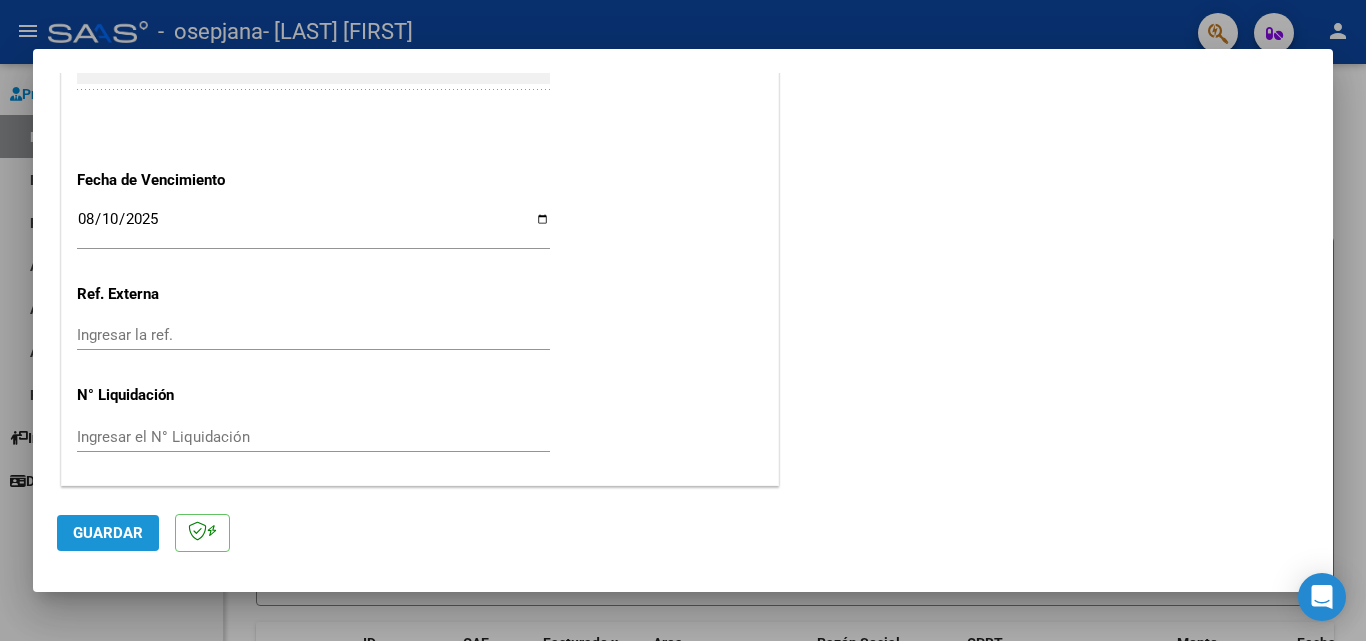 click on "Guardar" 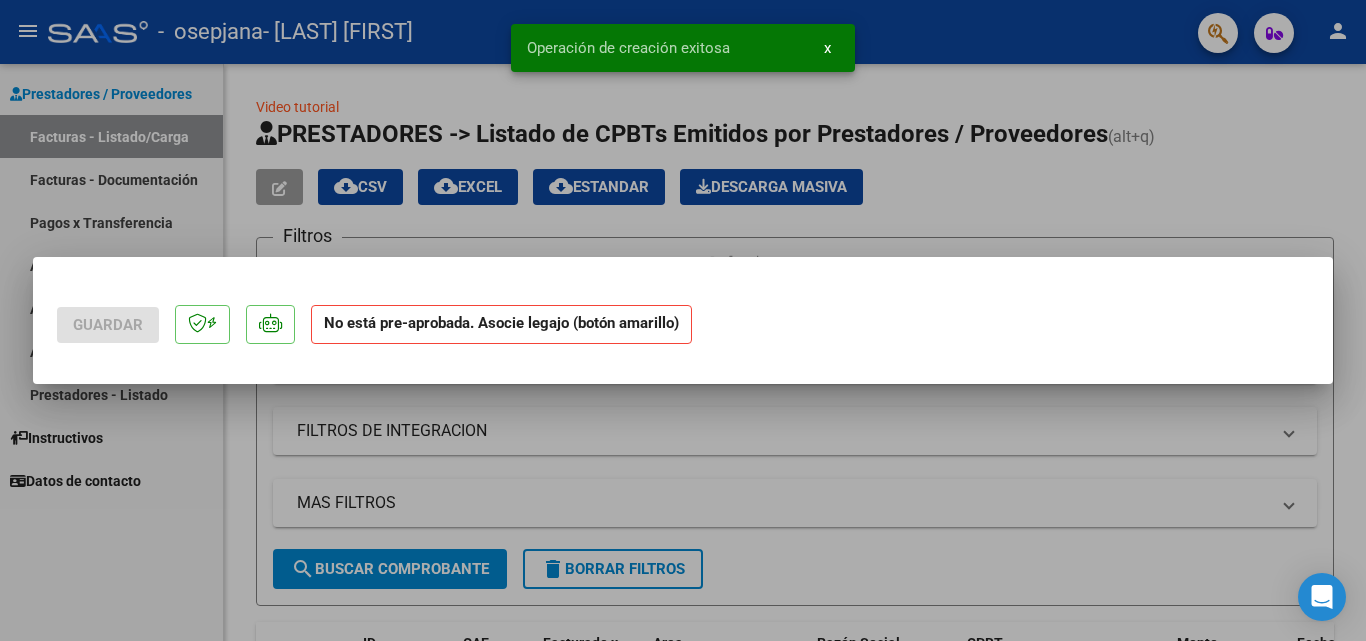scroll, scrollTop: 0, scrollLeft: 0, axis: both 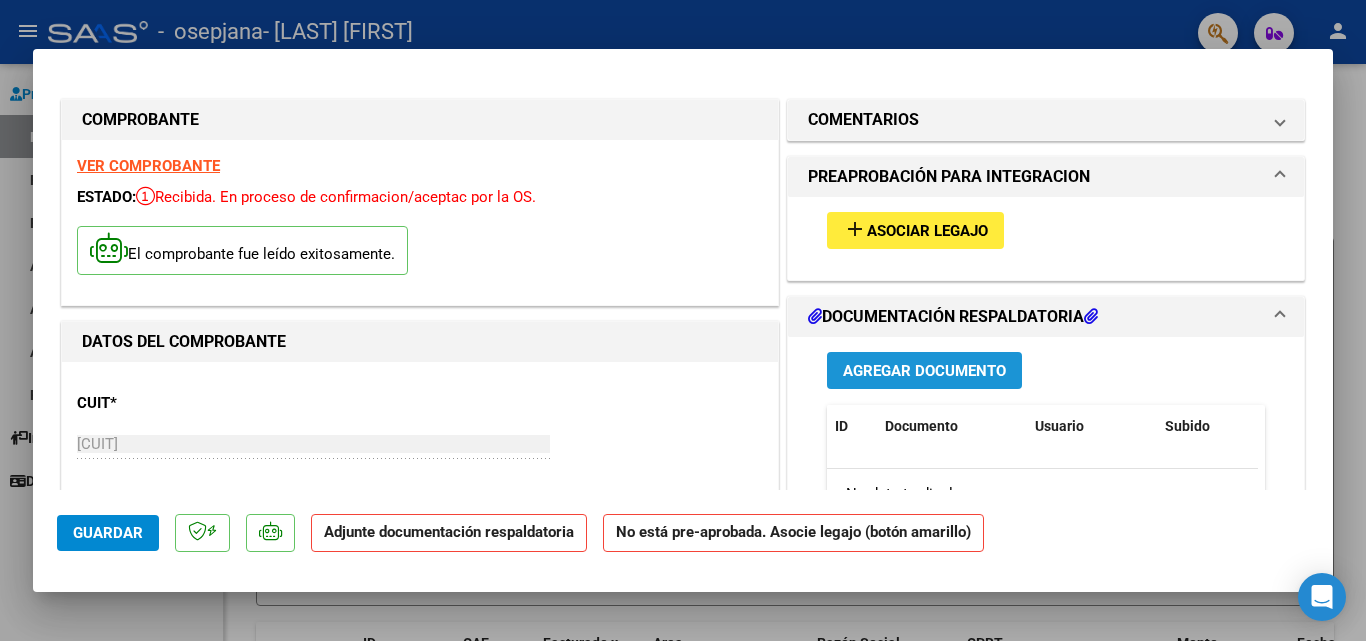 click on "Agregar Documento" at bounding box center (924, 371) 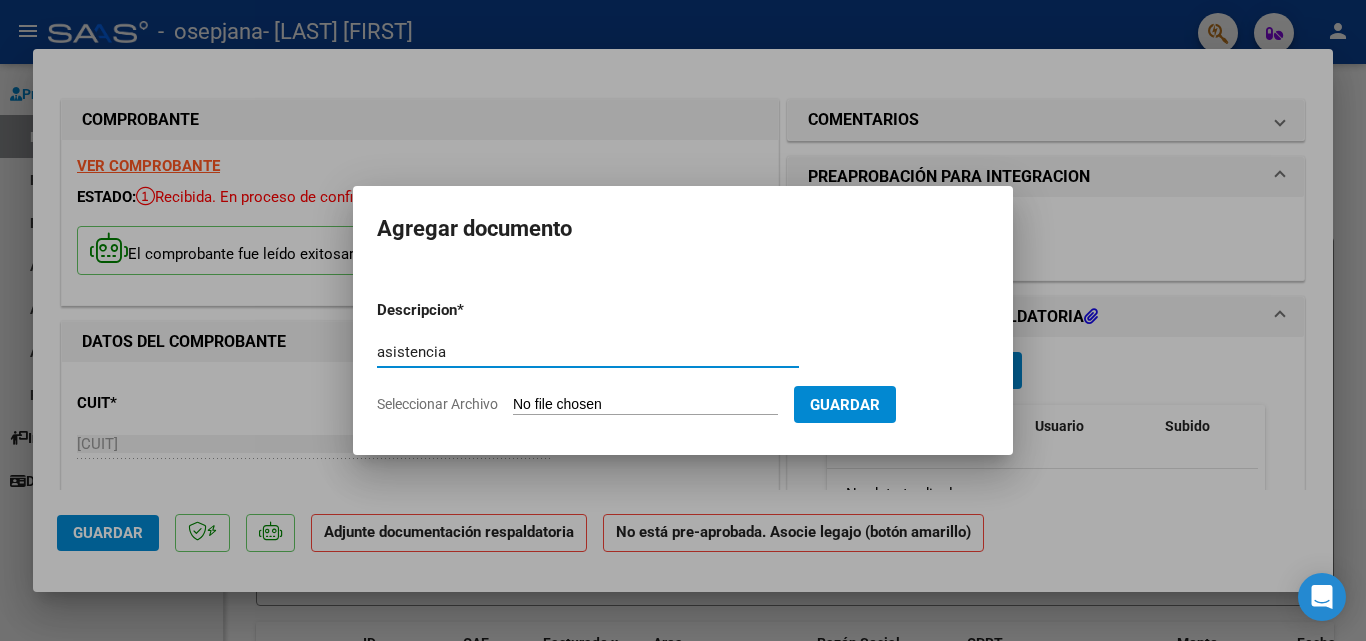 type on "asistencia" 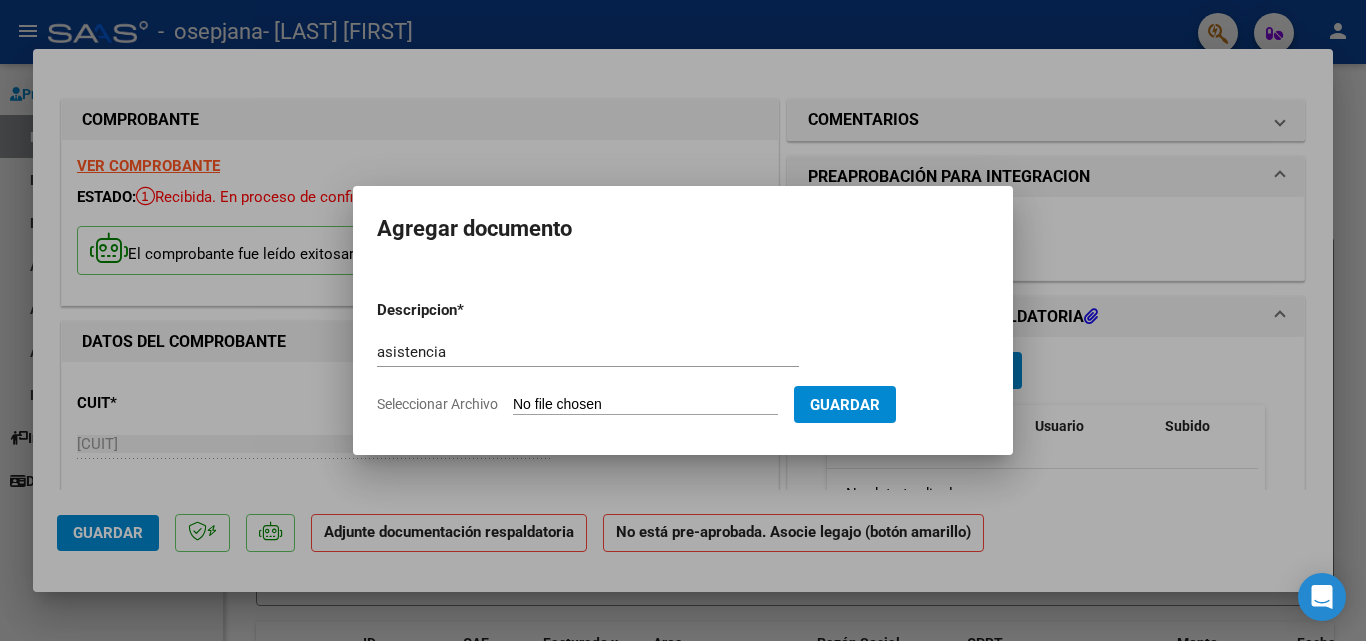 click on "Seleccionar Archivo" at bounding box center [645, 405] 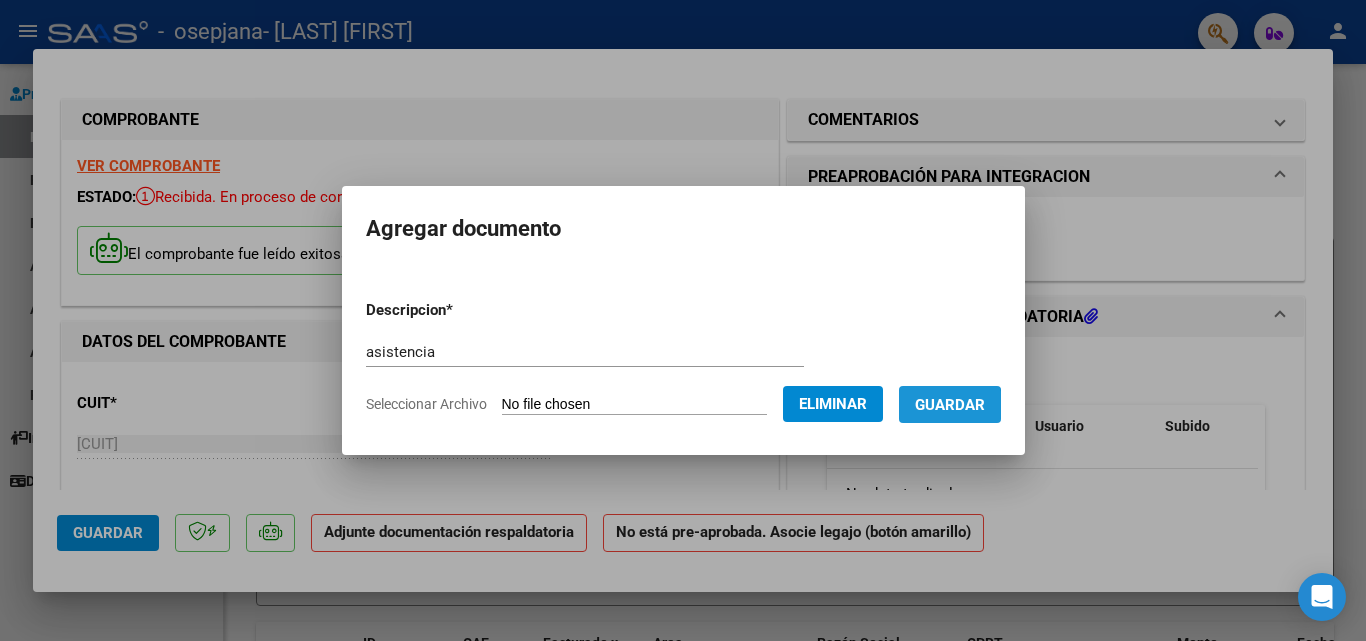 click on "Guardar" at bounding box center [950, 405] 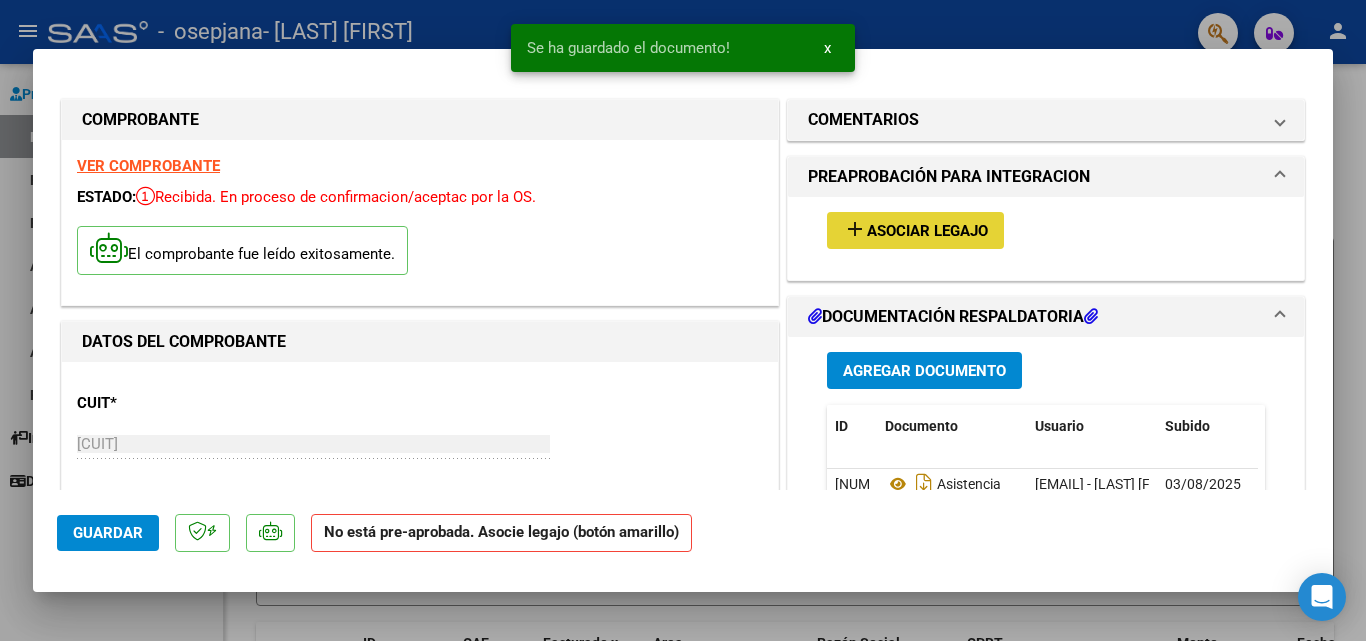 click on "Asociar Legajo" at bounding box center [927, 231] 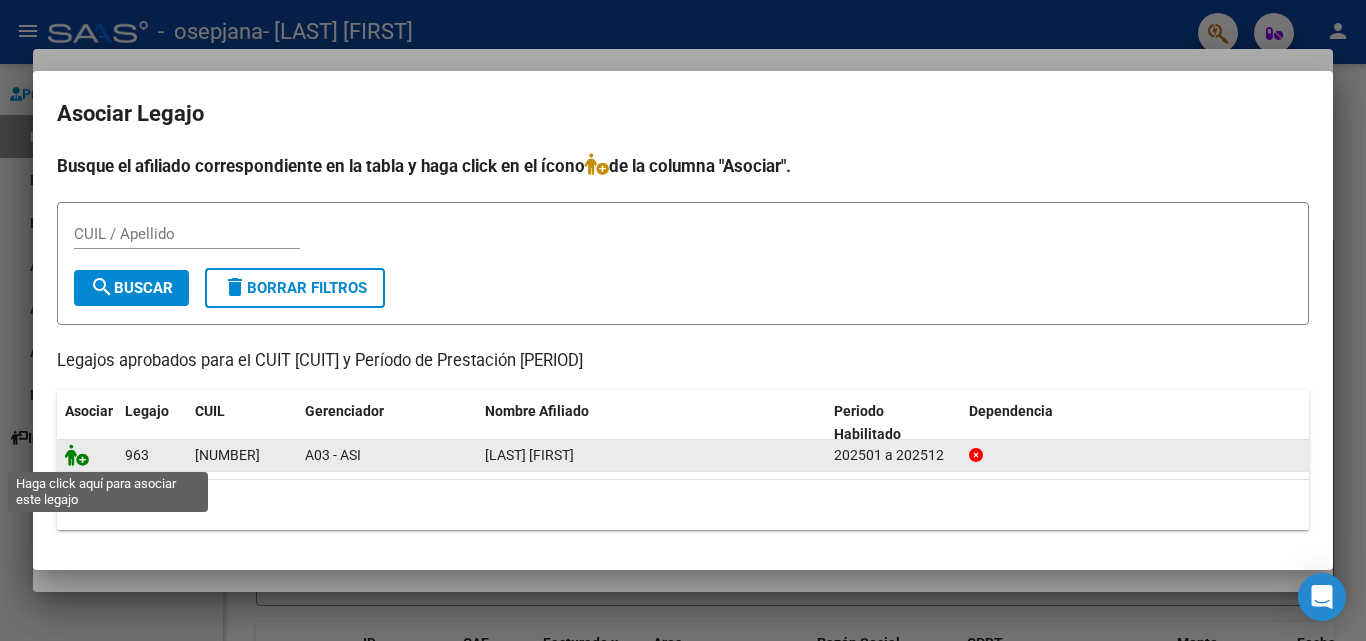 click 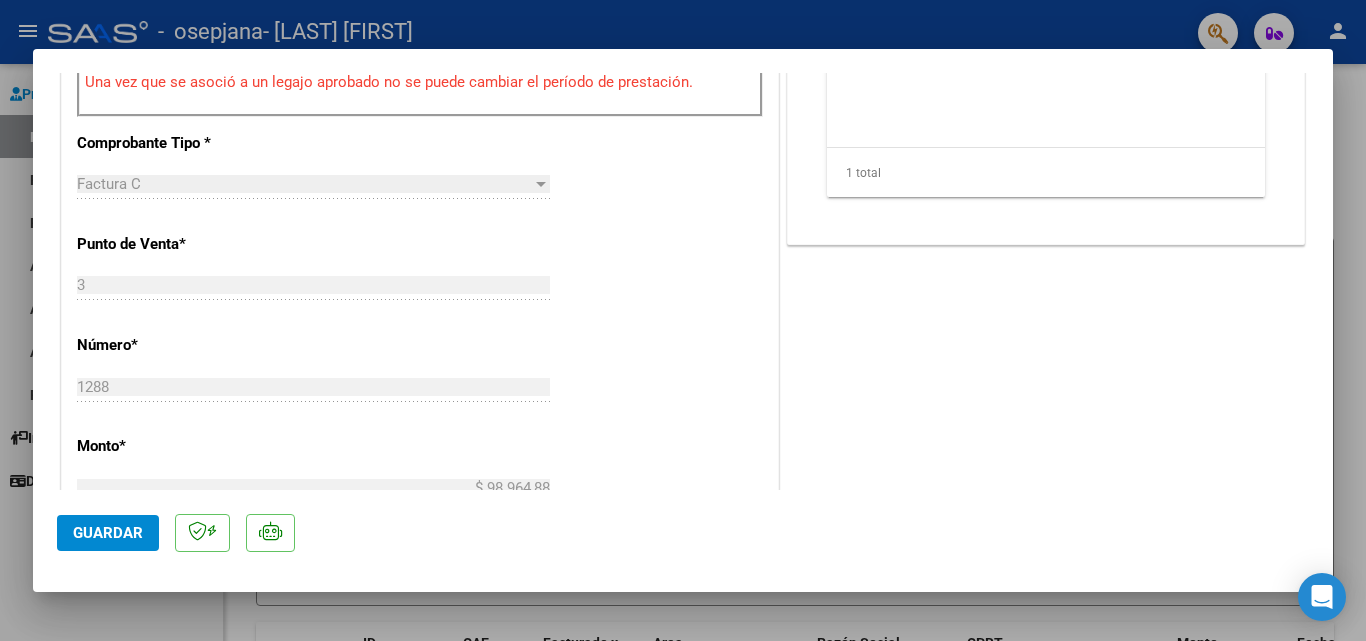 scroll, scrollTop: 800, scrollLeft: 0, axis: vertical 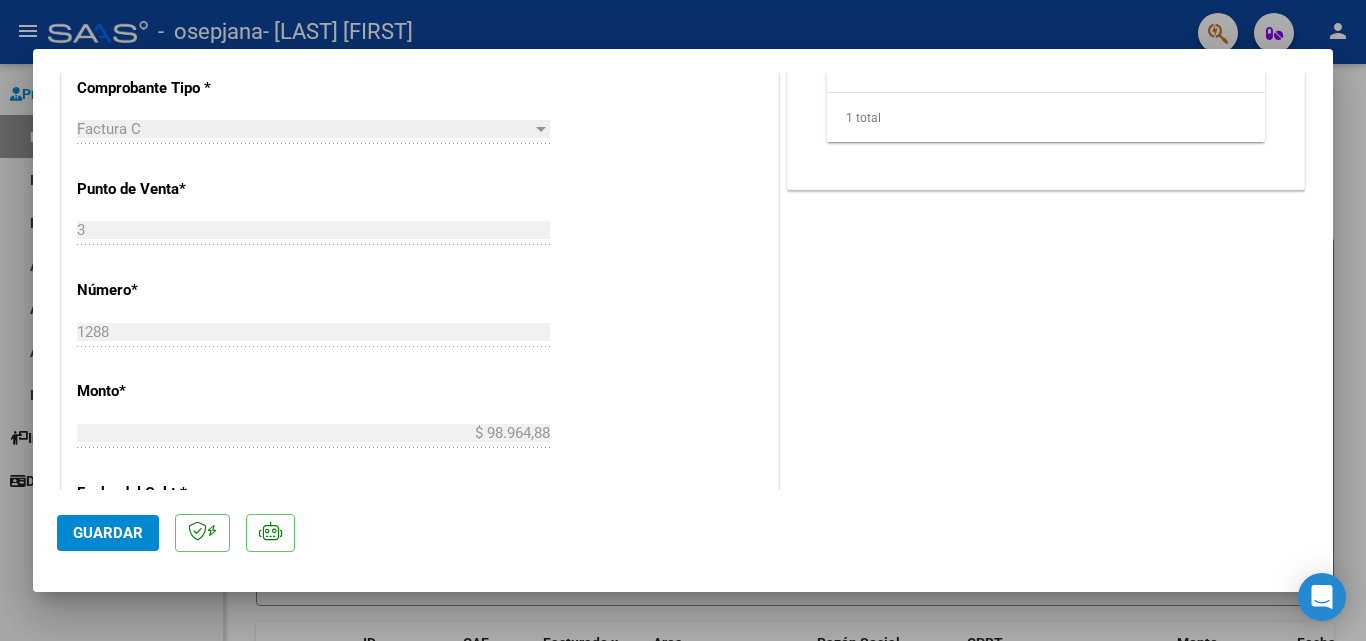 click on "Guardar" 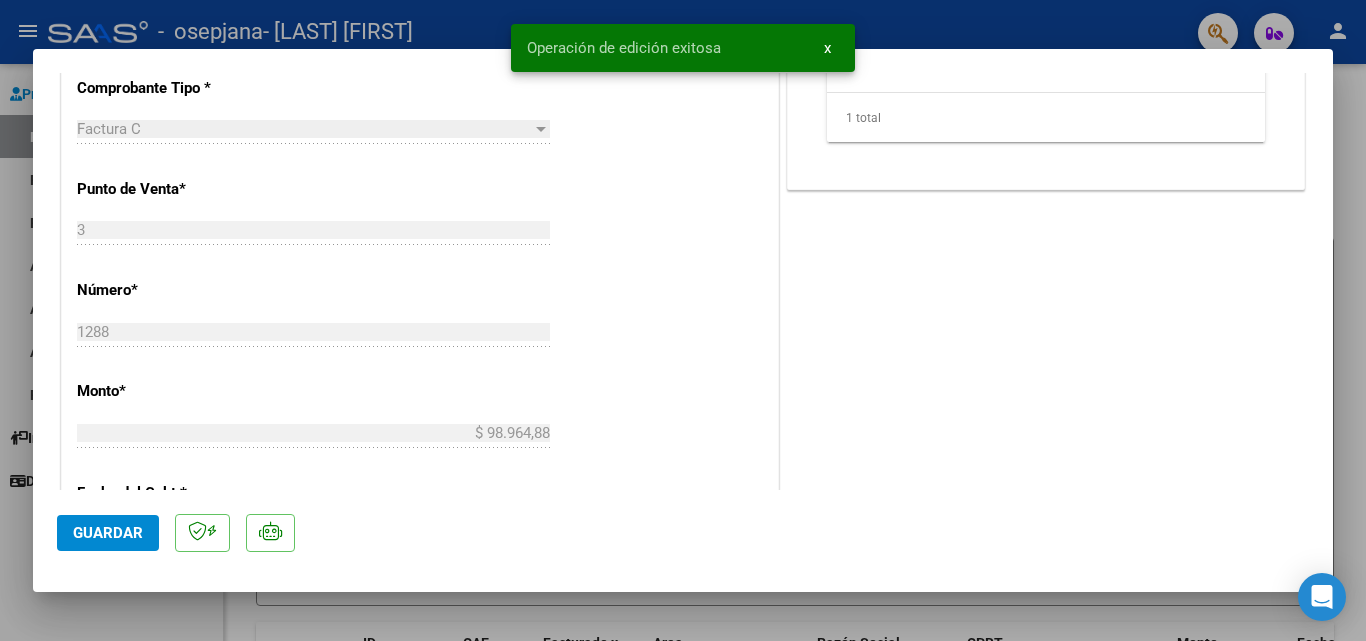 click at bounding box center [683, 320] 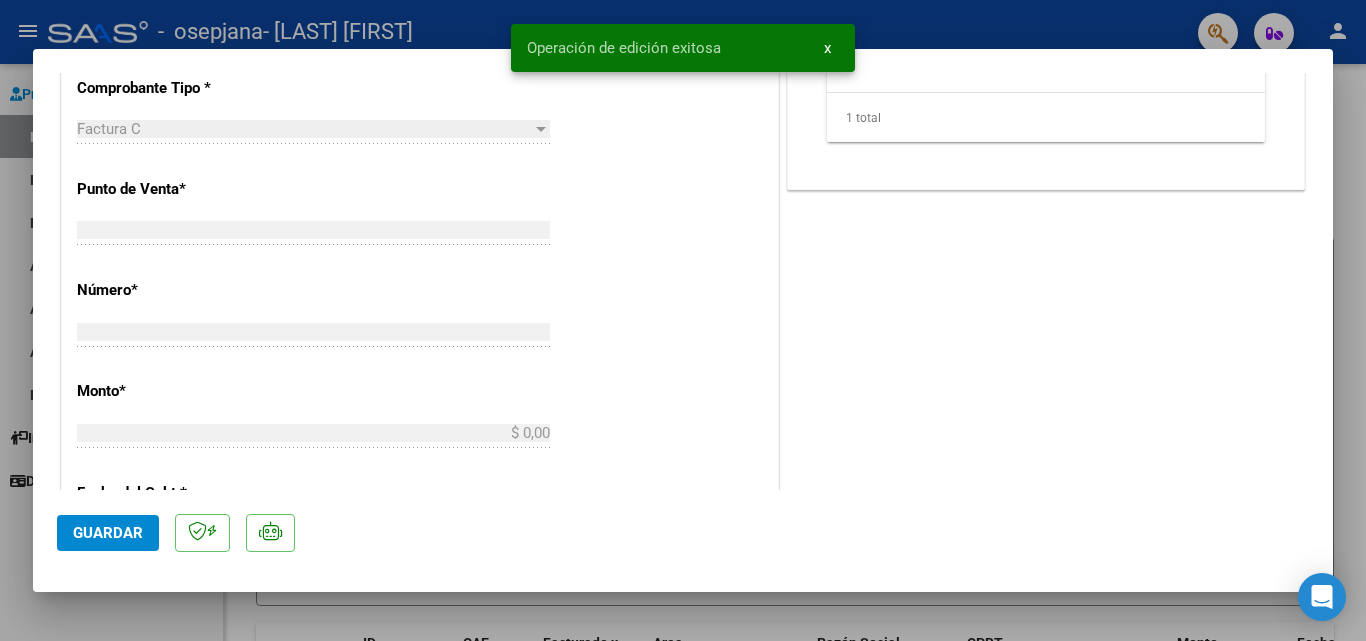 scroll, scrollTop: 0, scrollLeft: 0, axis: both 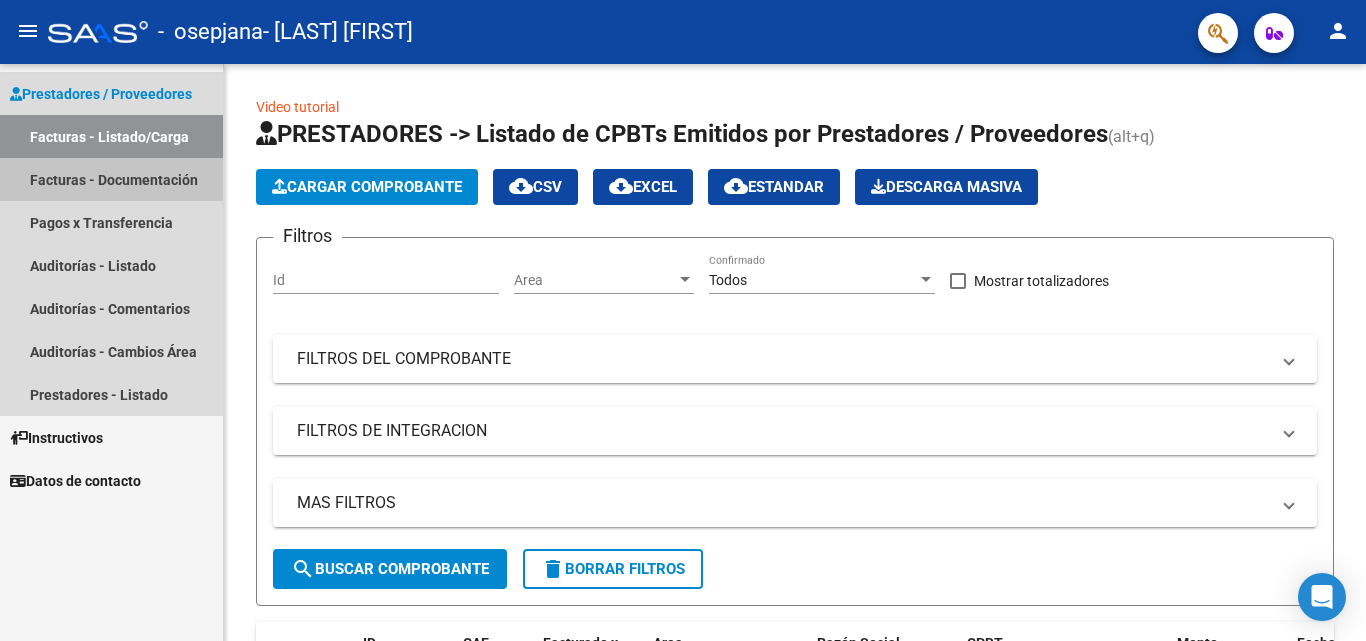 click on "Facturas - Documentación" at bounding box center (111, 179) 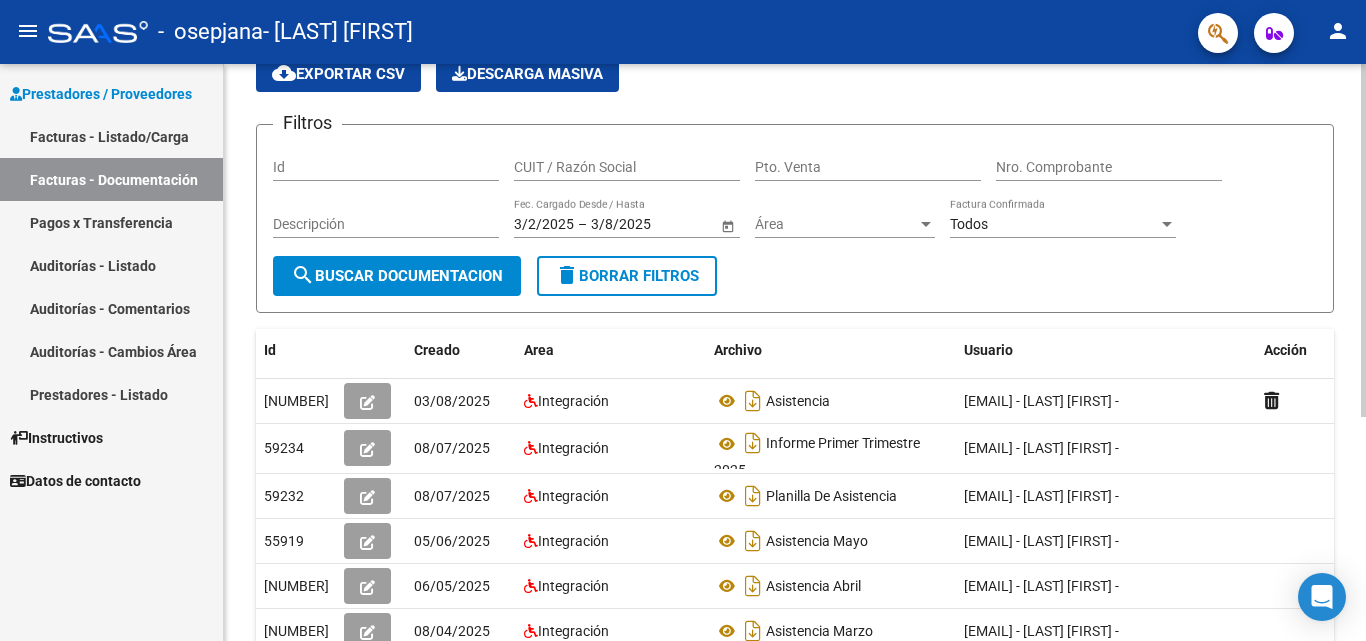 scroll, scrollTop: 100, scrollLeft: 0, axis: vertical 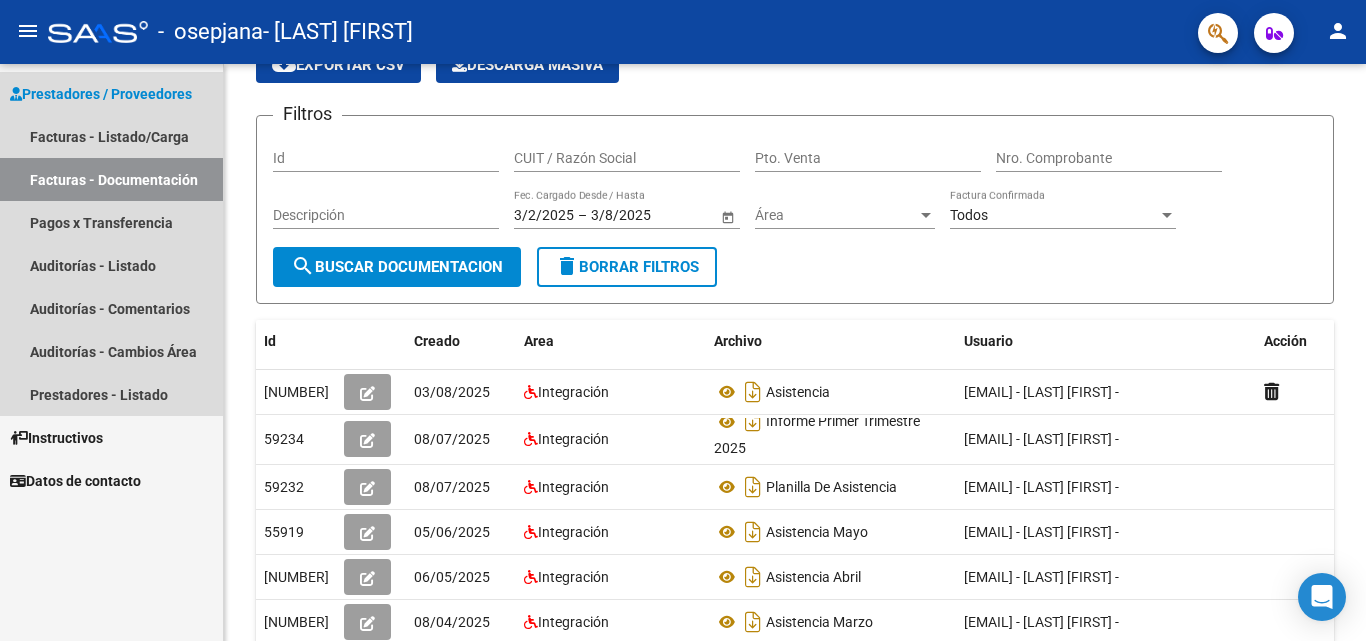click on "Facturas - Documentación" at bounding box center [111, 179] 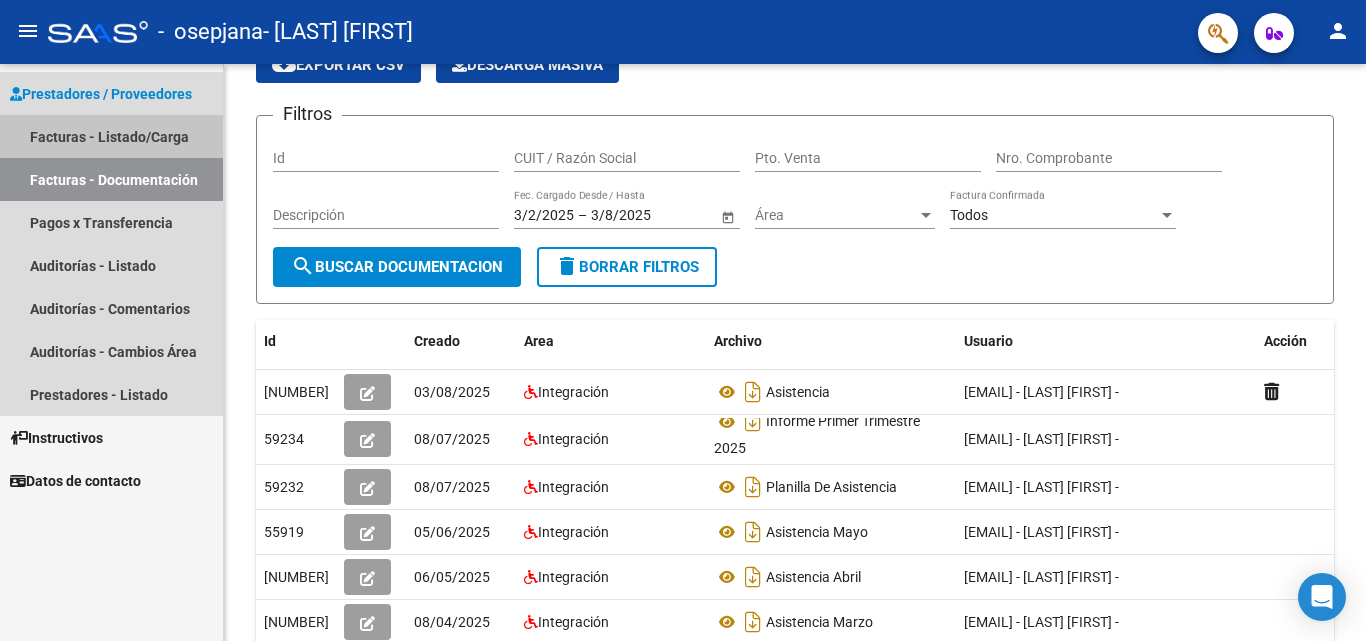 click on "Facturas - Listado/Carga" at bounding box center [111, 136] 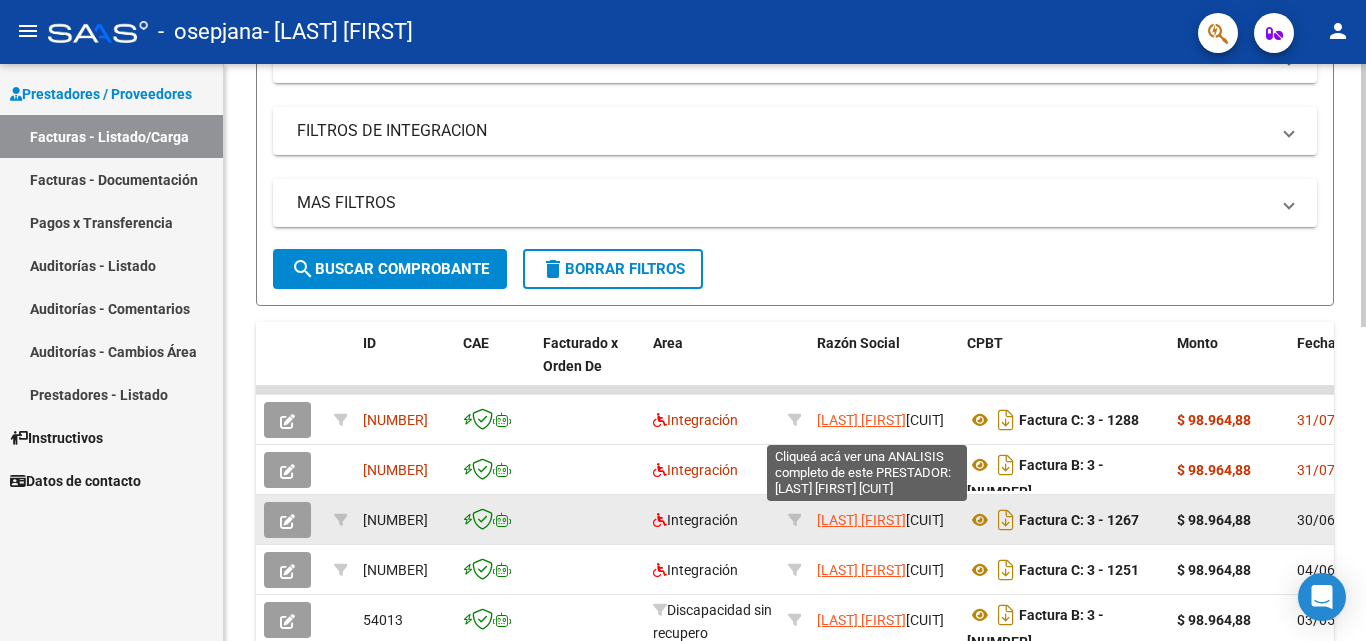scroll, scrollTop: 400, scrollLeft: 0, axis: vertical 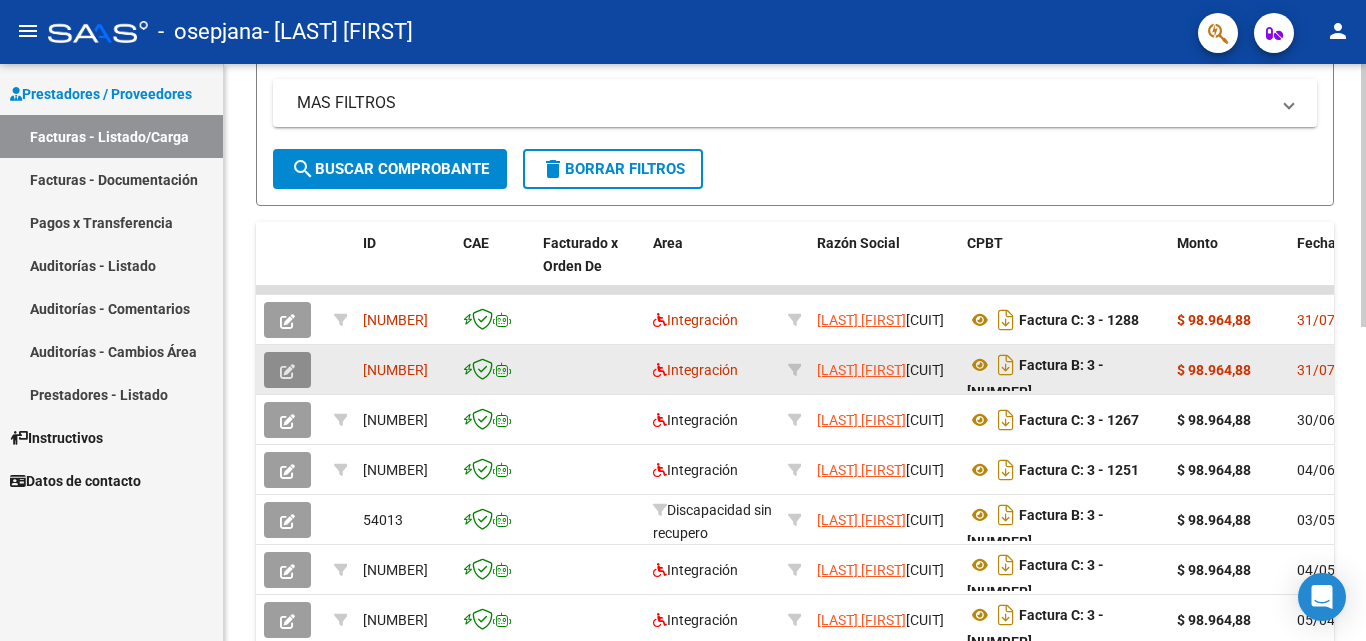 click 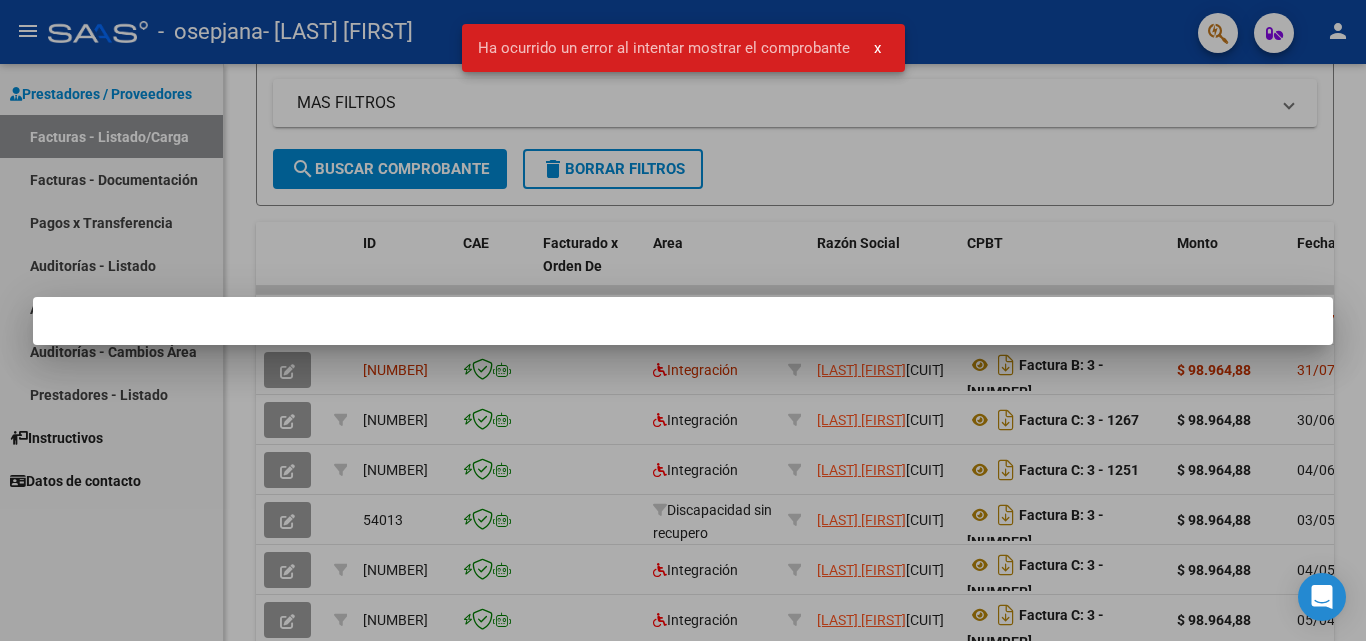 click at bounding box center (683, 320) 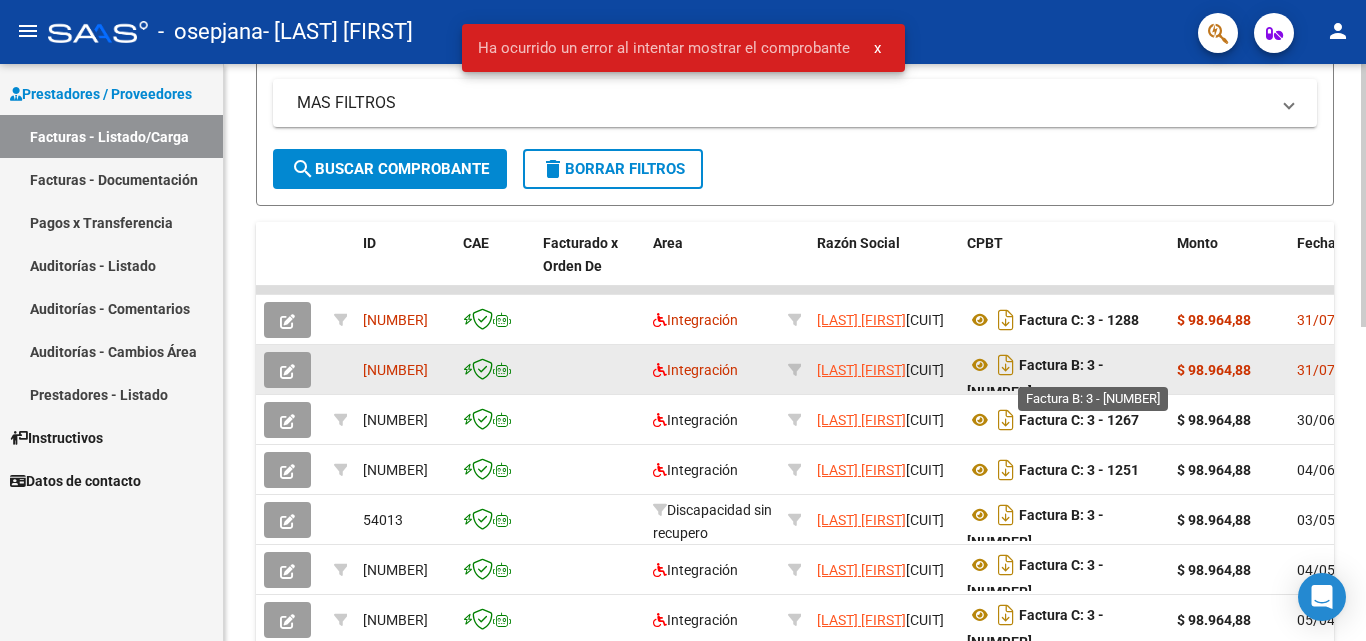 click on "Factura B: 3 - [NUMBER]" 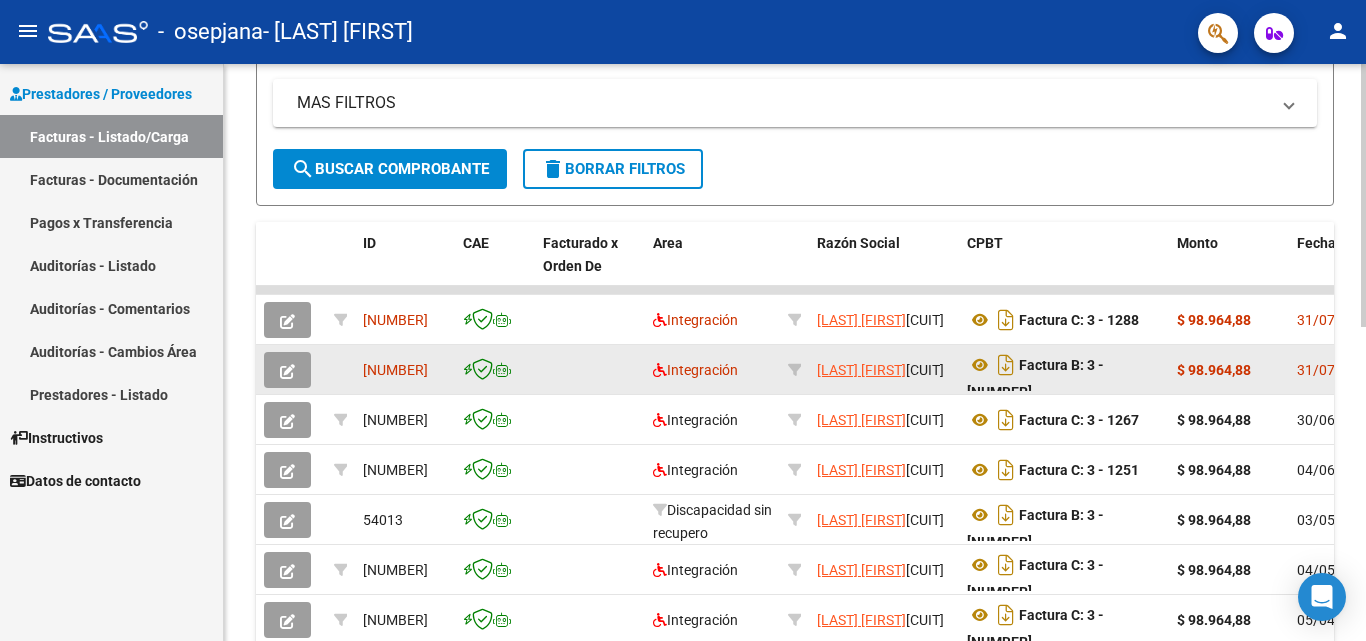 drag, startPoint x: 380, startPoint y: 368, endPoint x: 331, endPoint y: 368, distance: 49 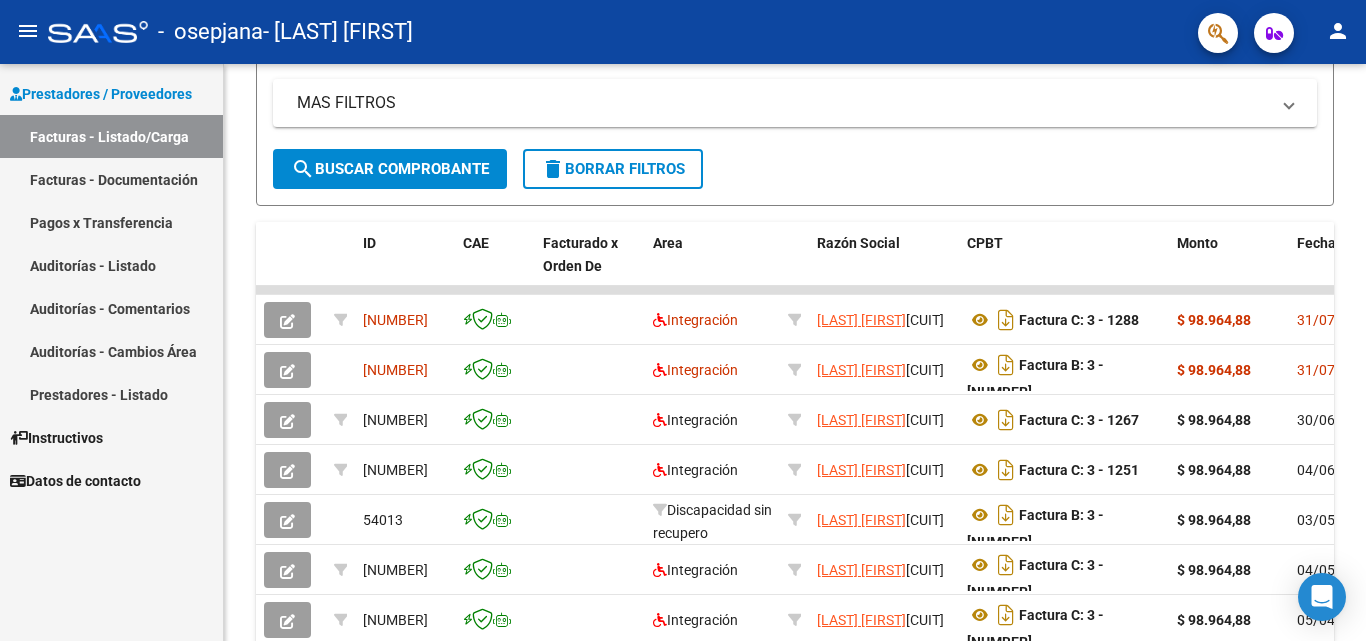 drag, startPoint x: 304, startPoint y: 371, endPoint x: 222, endPoint y: 364, distance: 82.29824 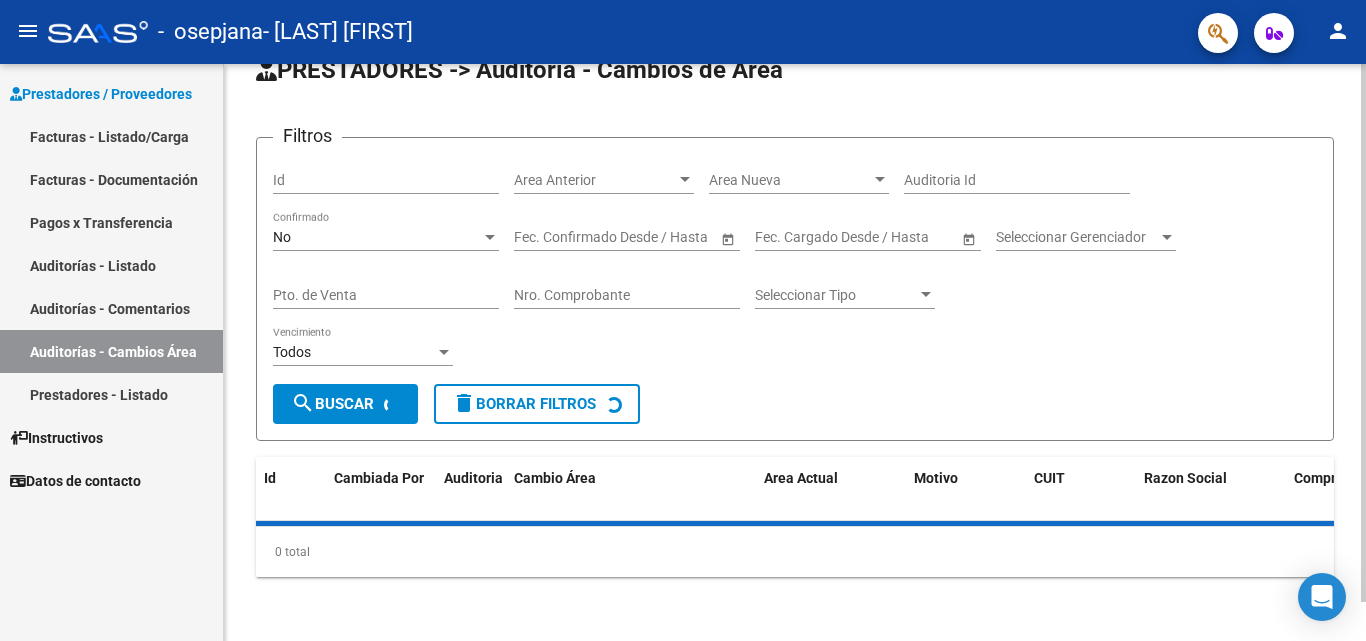 scroll, scrollTop: 87, scrollLeft: 0, axis: vertical 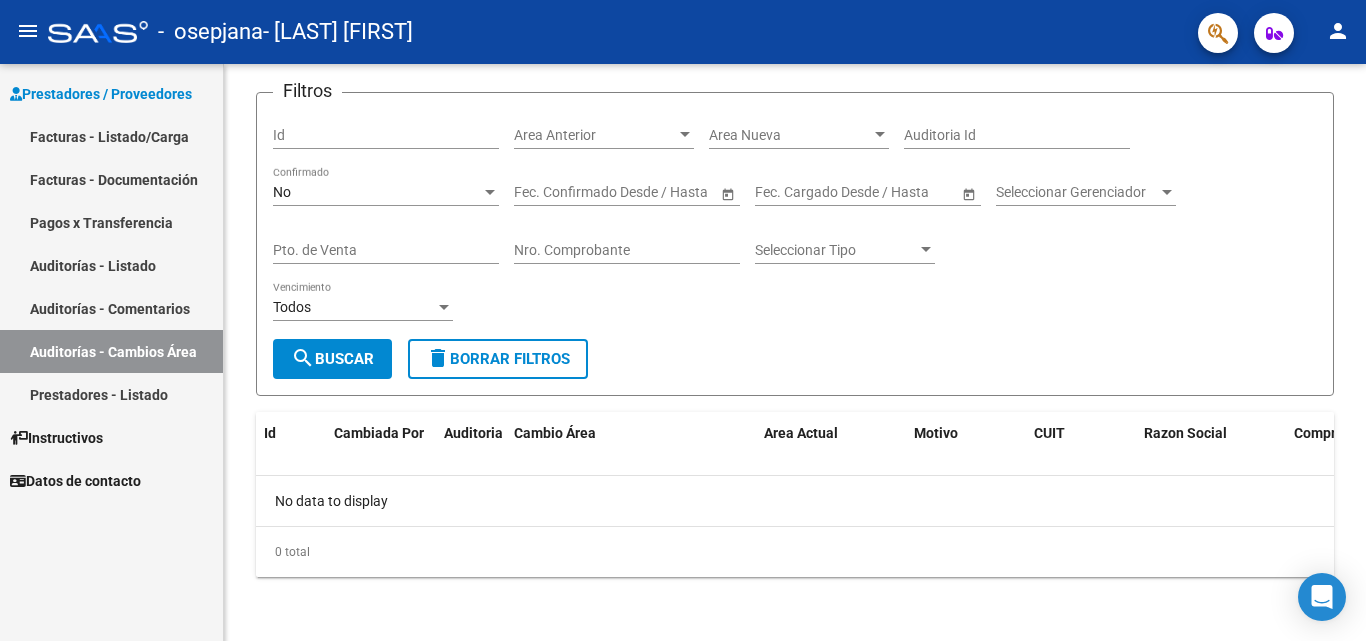 click on "Instructivos" at bounding box center [111, 437] 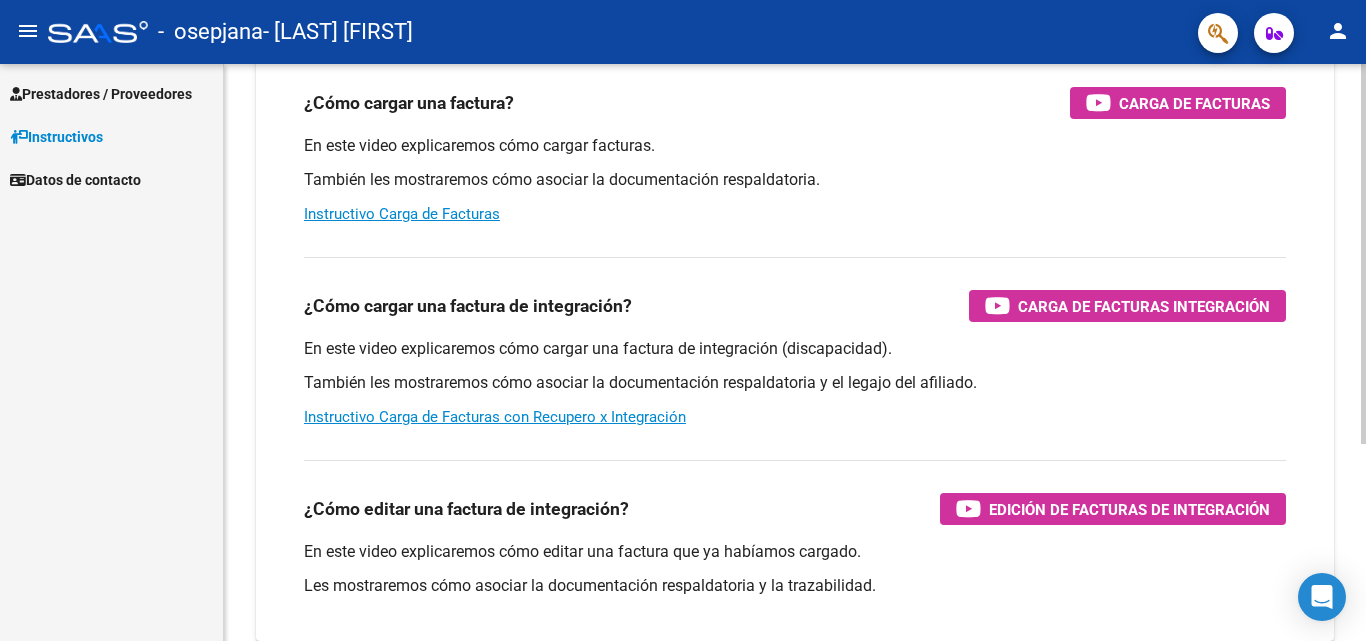 scroll, scrollTop: 300, scrollLeft: 0, axis: vertical 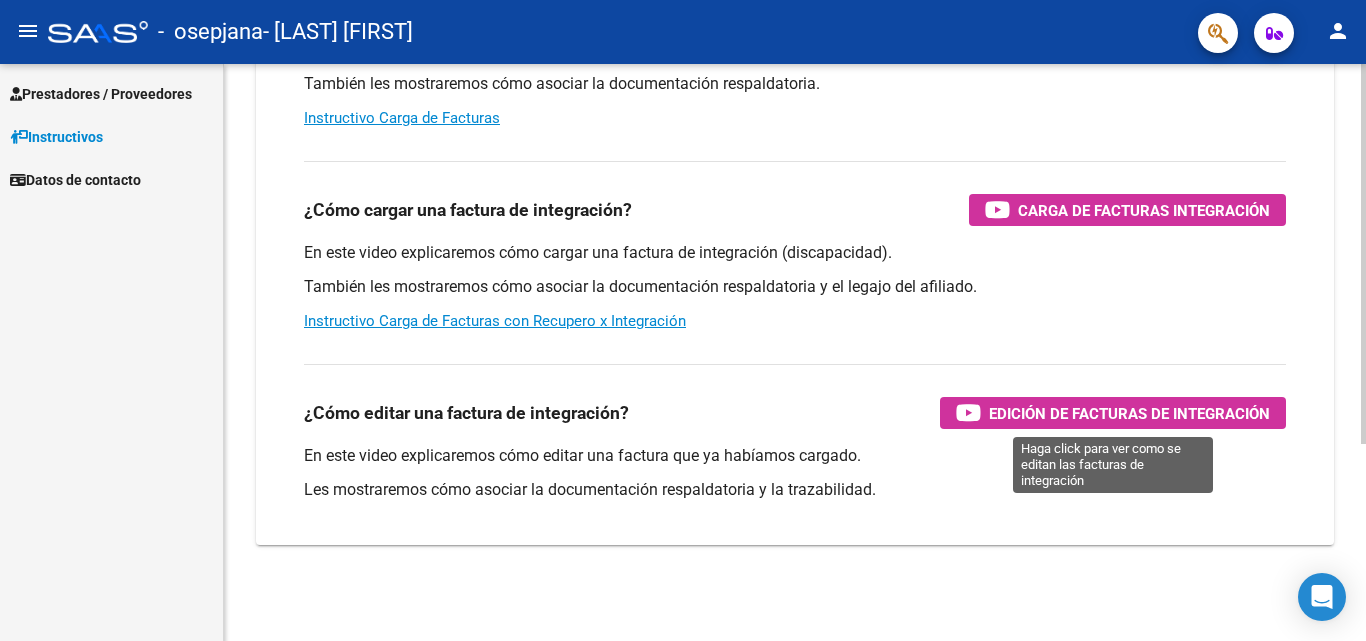 click on "Edición de Facturas de integración" at bounding box center (1129, 413) 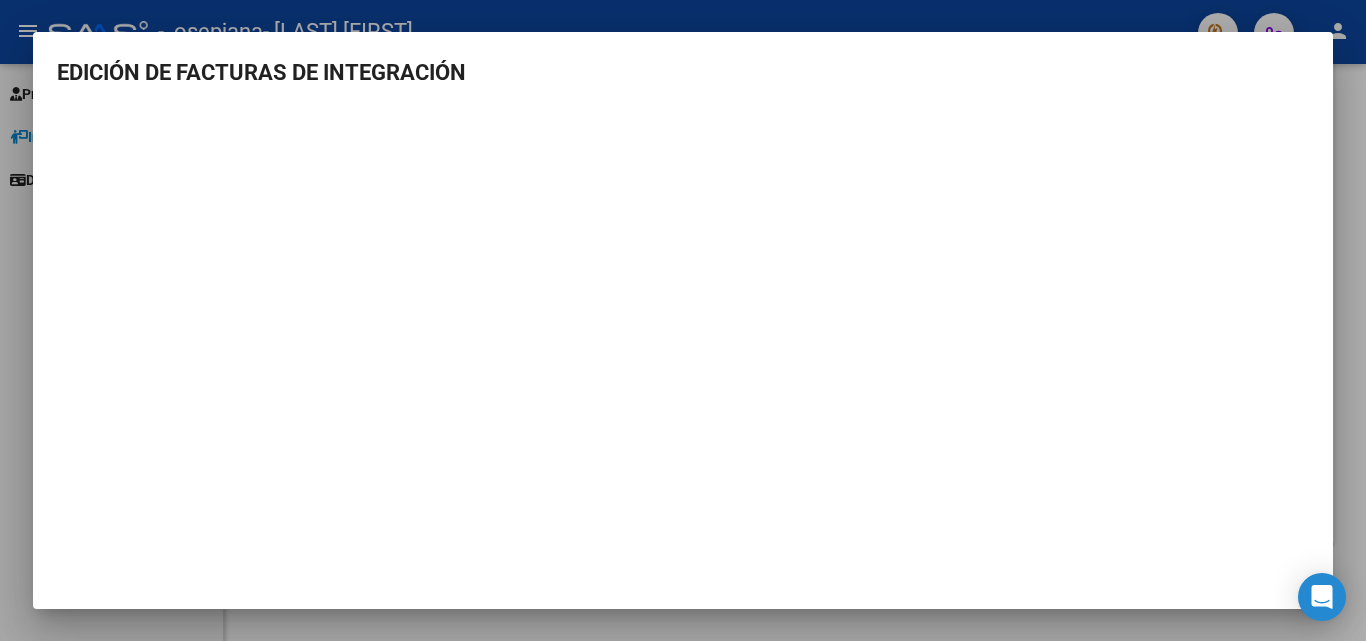 click at bounding box center [683, 320] 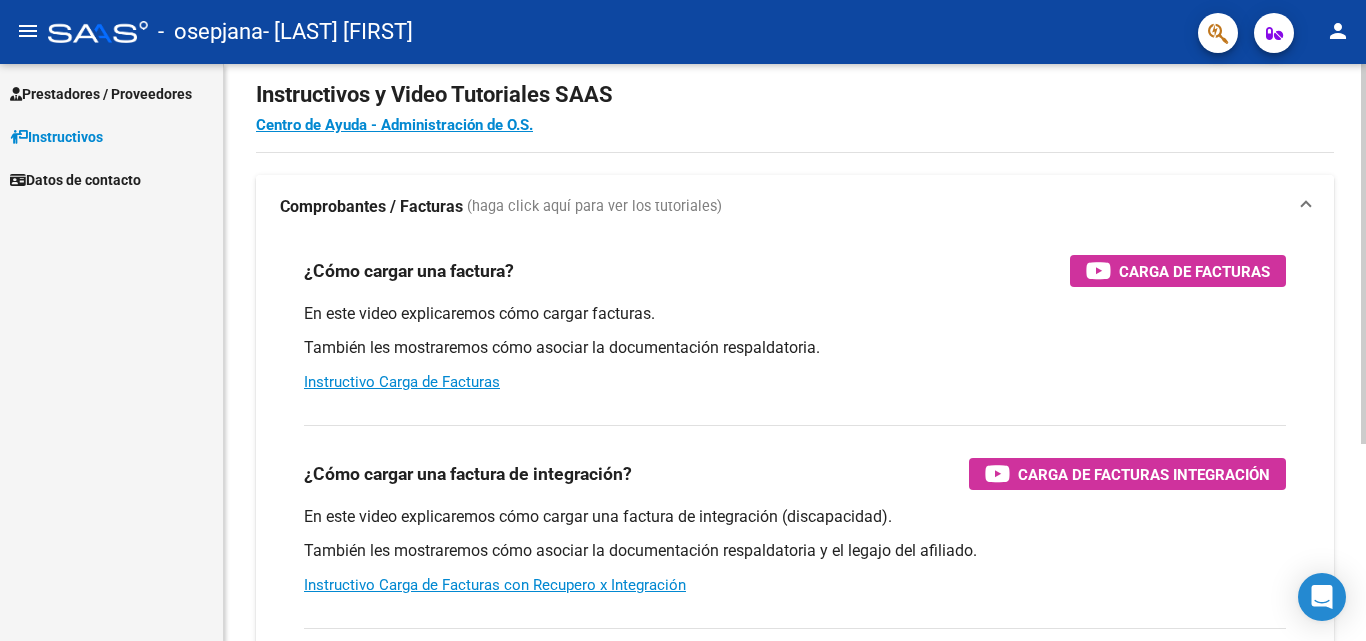scroll, scrollTop: 0, scrollLeft: 0, axis: both 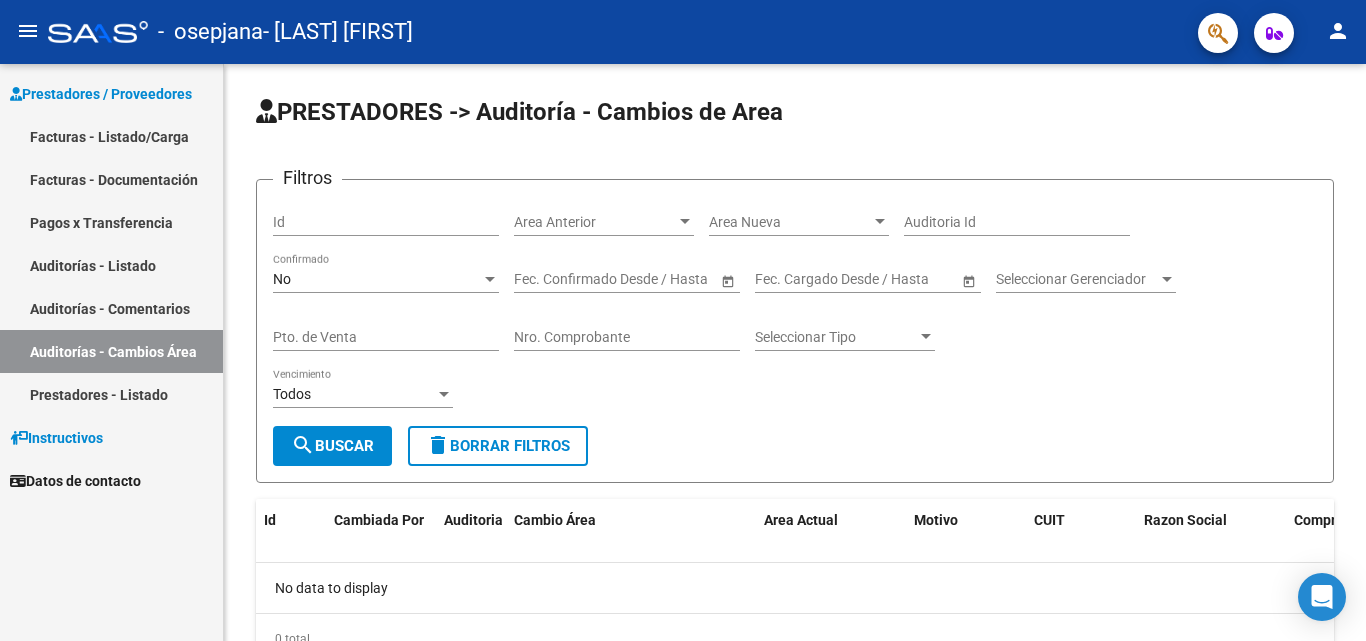 click on "Facturas - Listado/Carga" at bounding box center [111, 136] 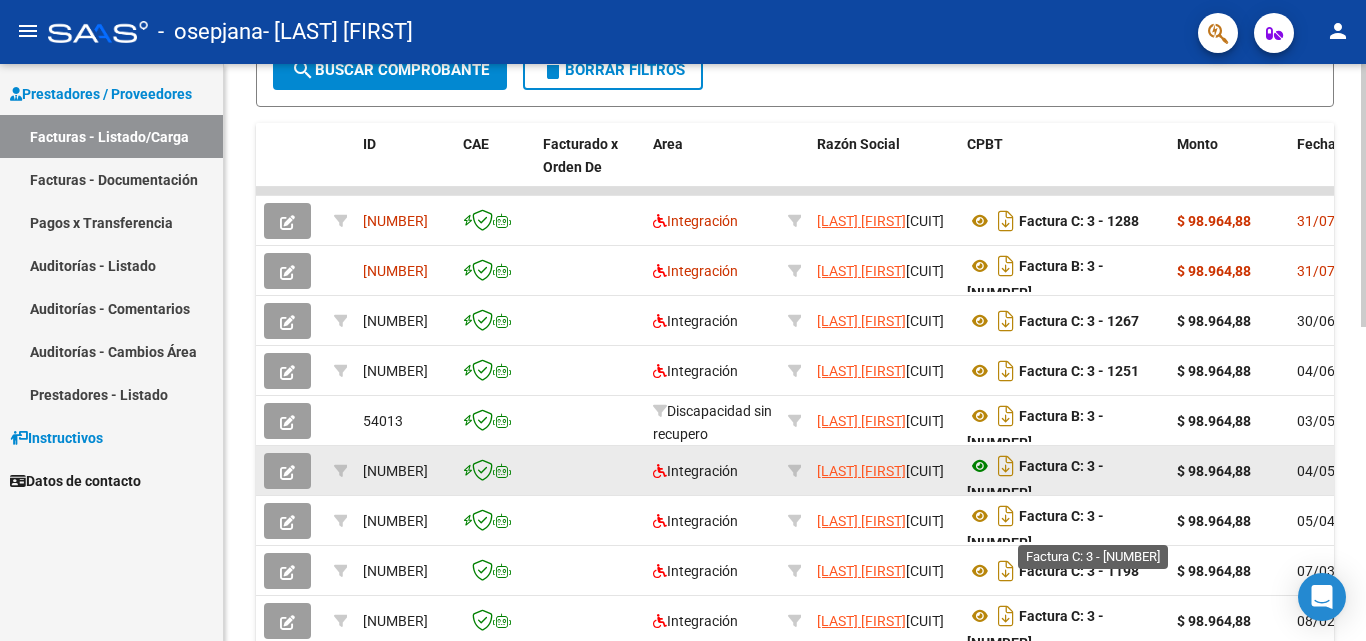 scroll, scrollTop: 500, scrollLeft: 0, axis: vertical 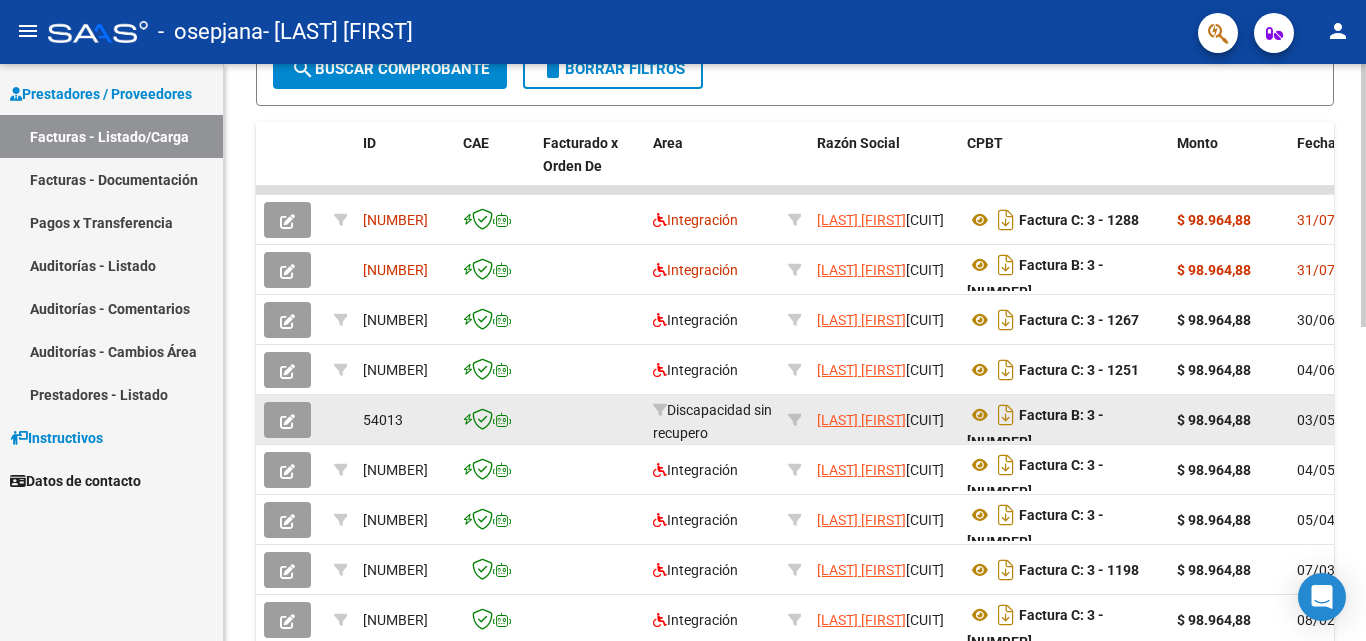 click on "$ 98.964,88" 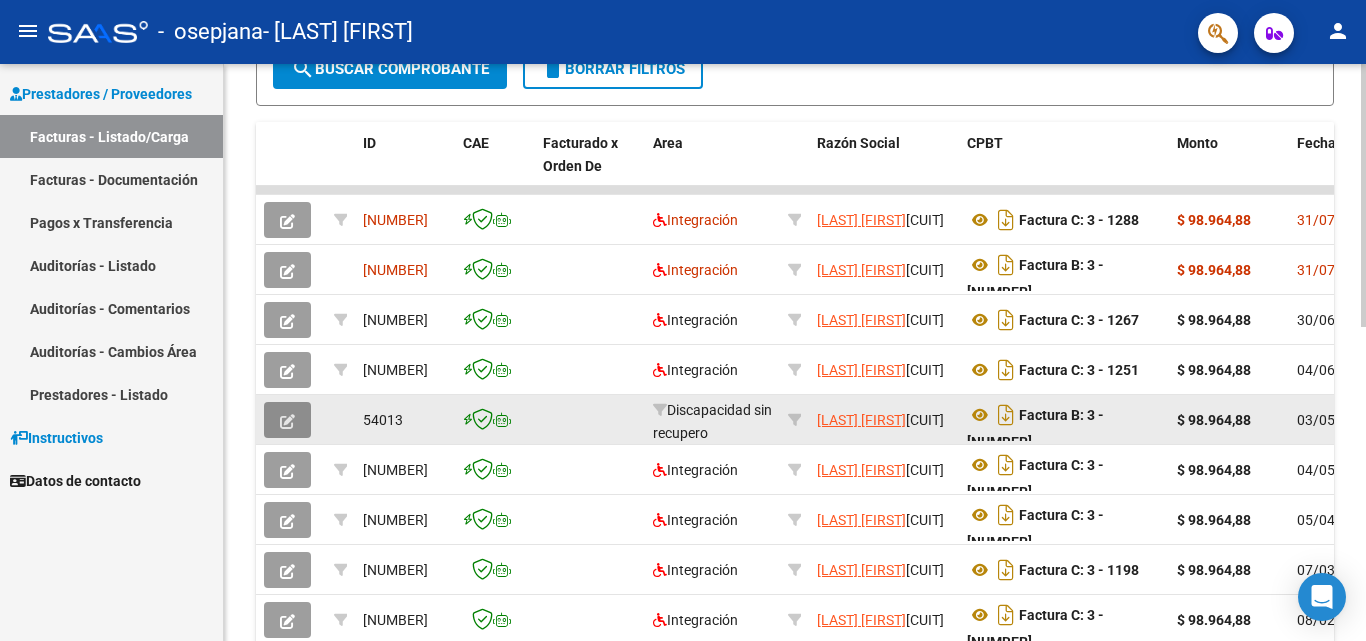 click 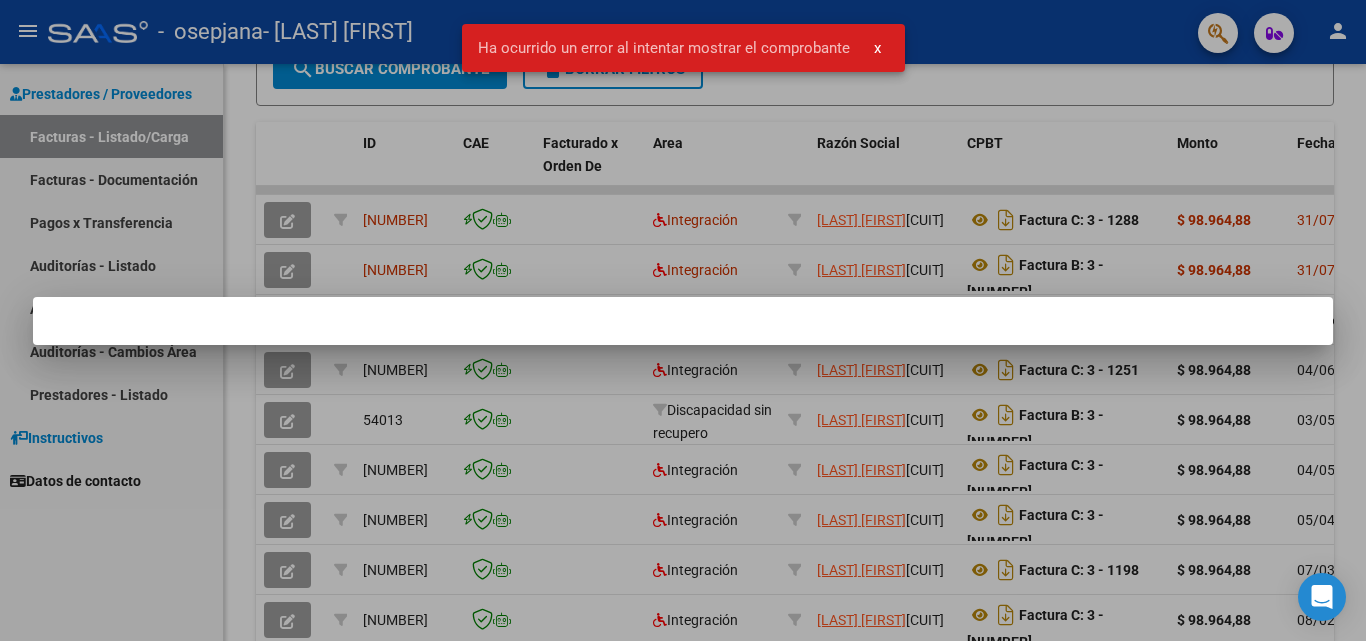 click at bounding box center [683, 320] 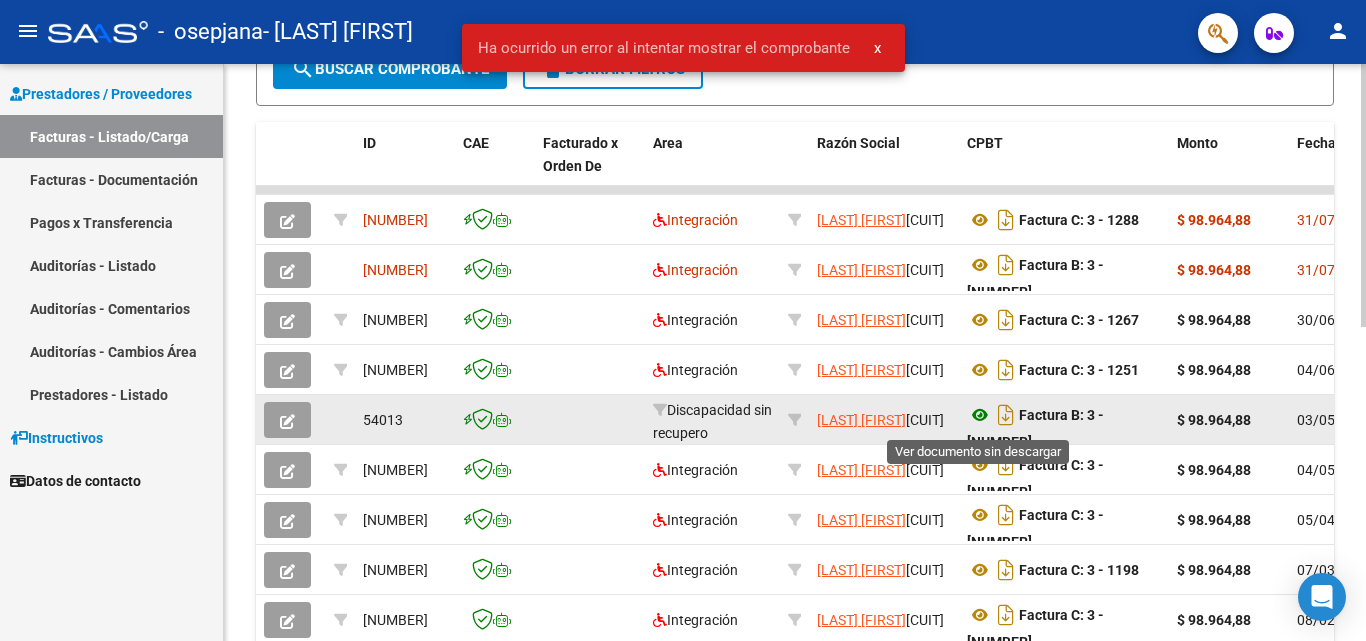 click 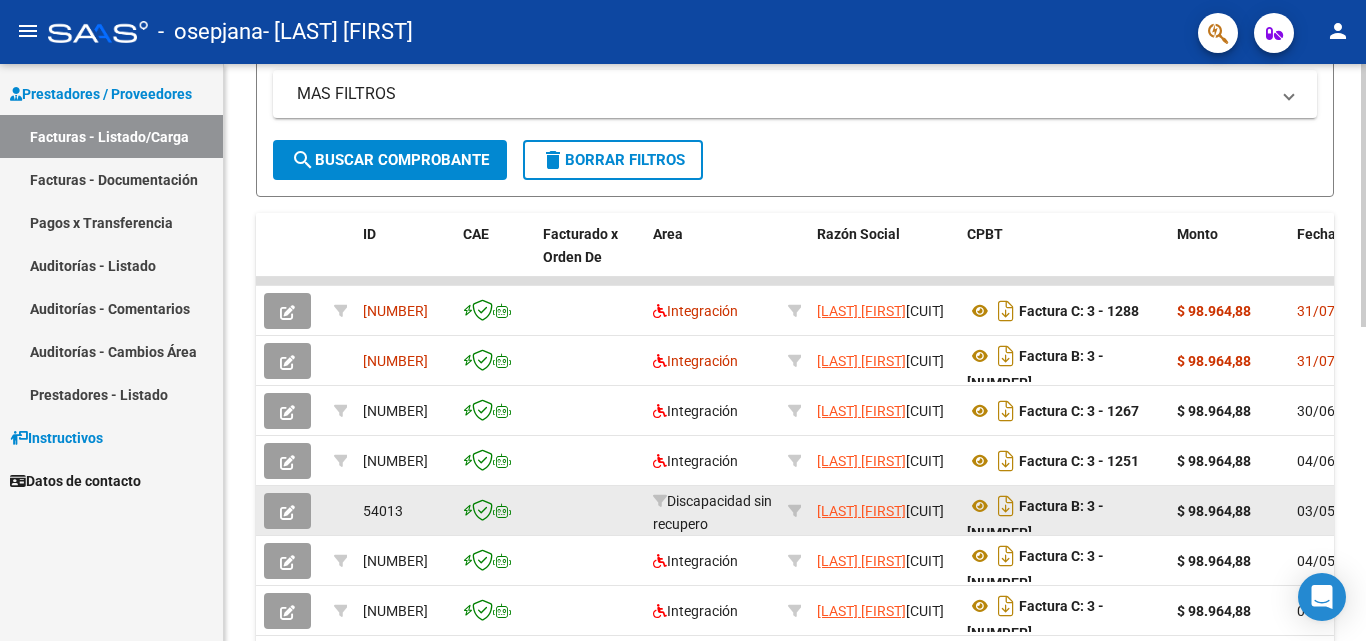 scroll, scrollTop: 400, scrollLeft: 0, axis: vertical 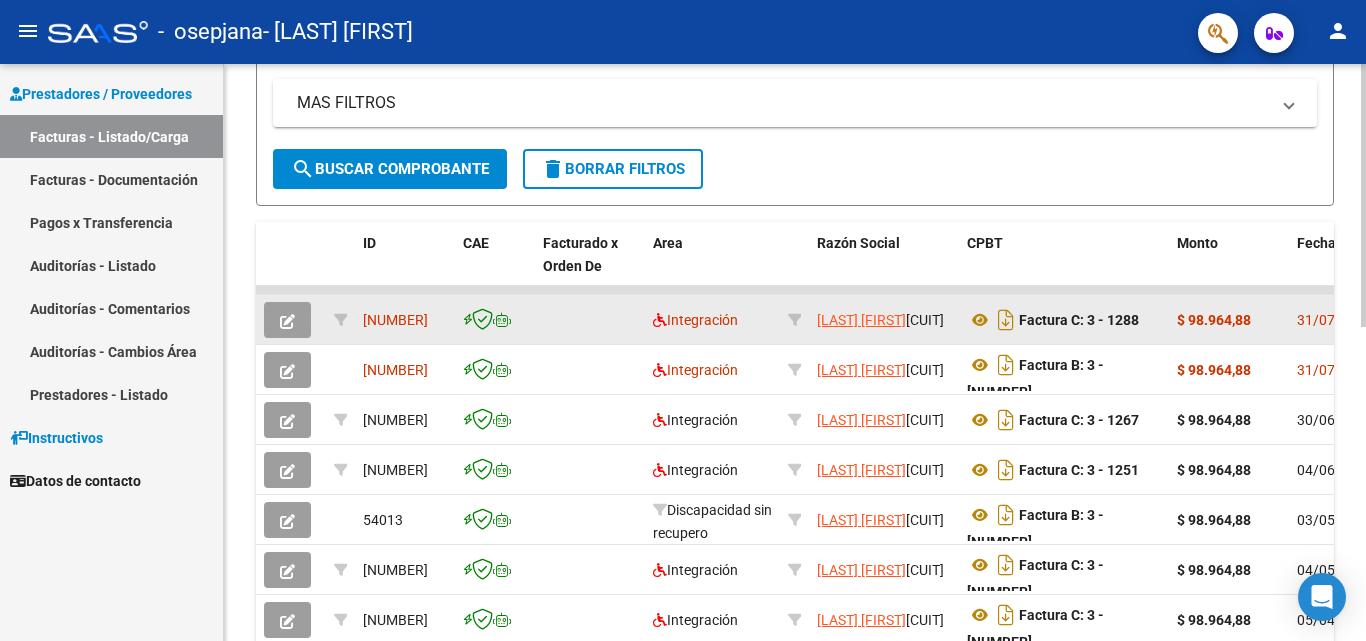 click on "$ 98.964,88" 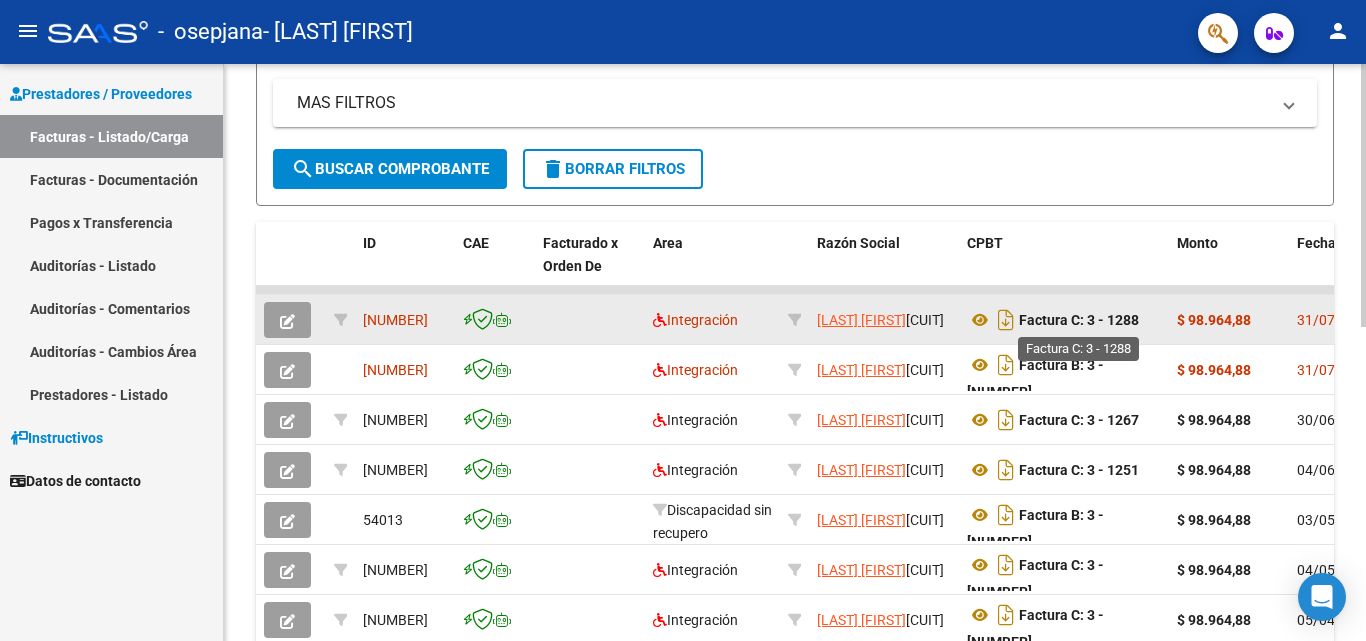 click on "Factura C: 3 - 1288" 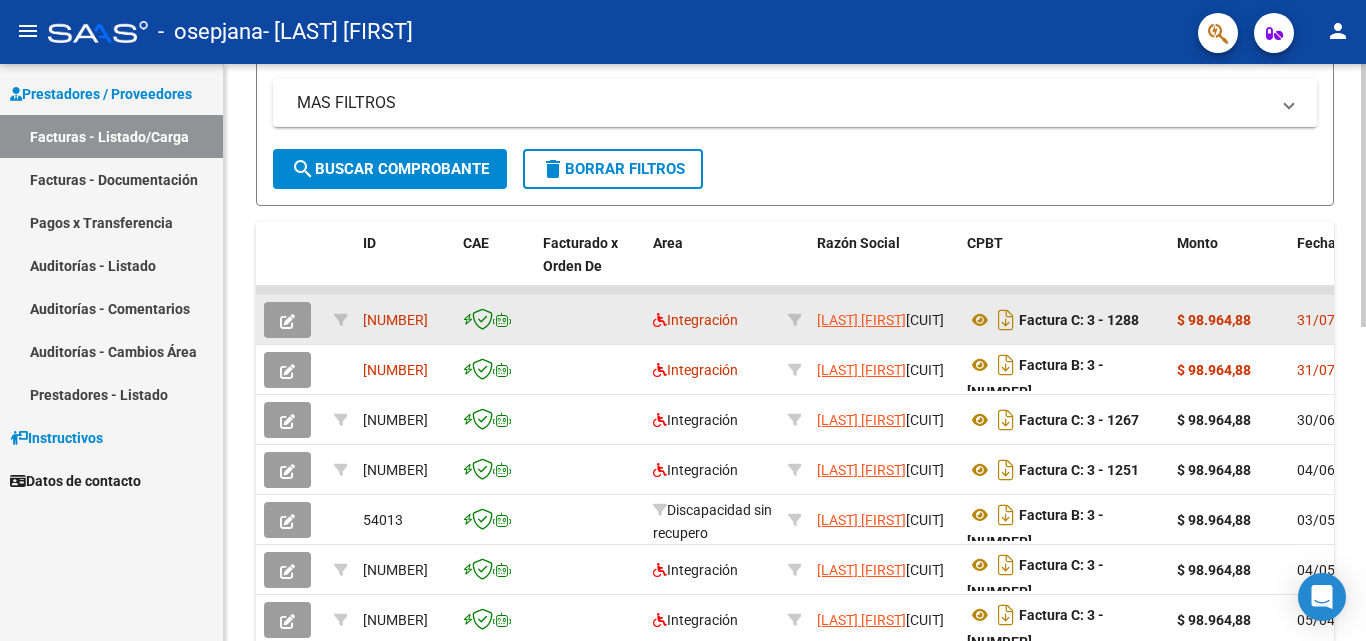 click on "$ 98.964,88" 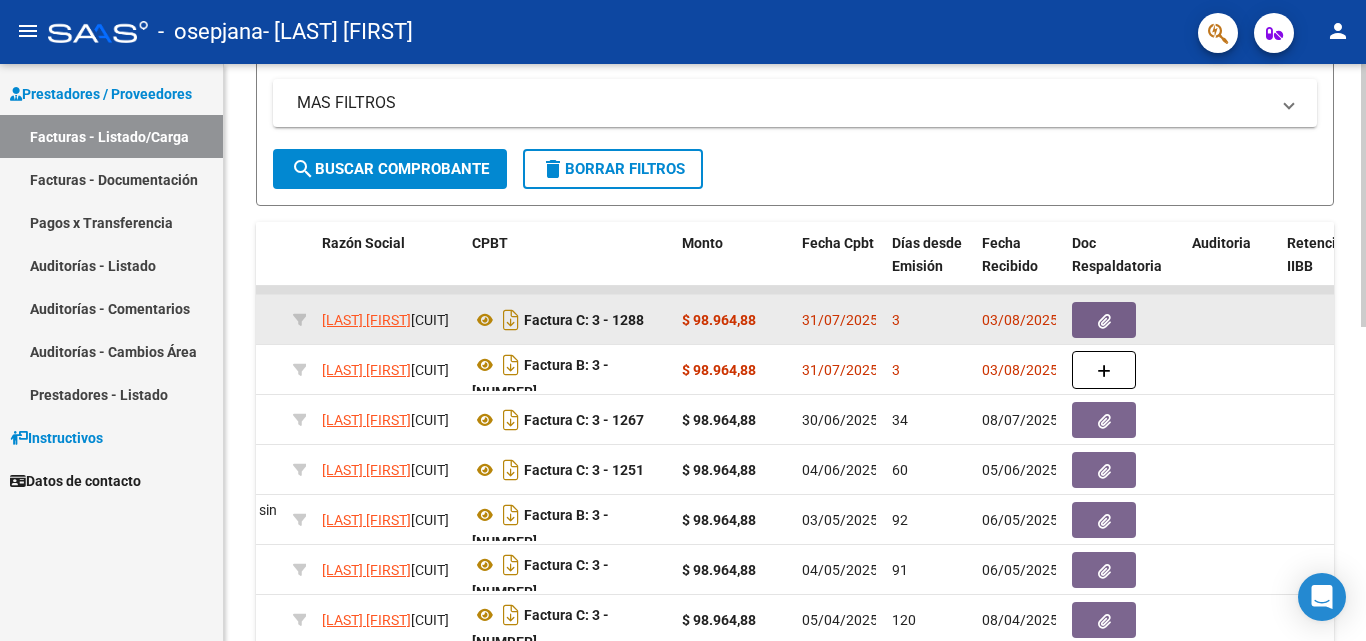 scroll, scrollTop: 0, scrollLeft: 529, axis: horizontal 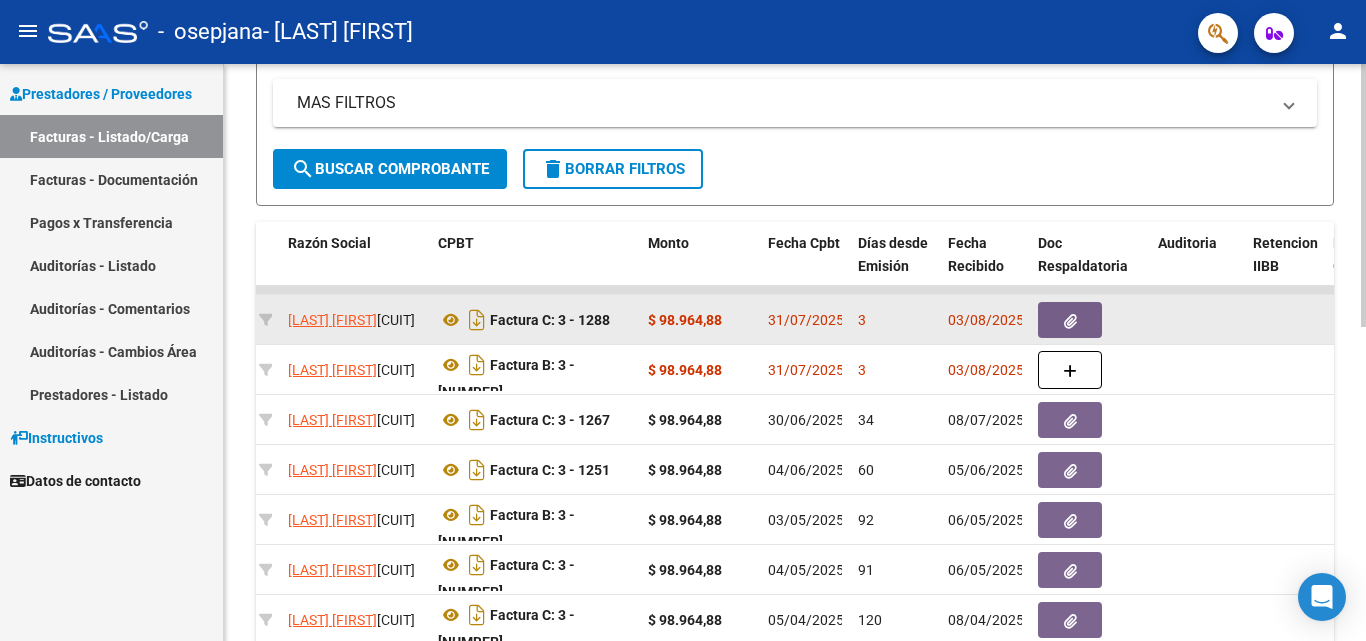drag, startPoint x: 1190, startPoint y: 312, endPoint x: 1130, endPoint y: 317, distance: 60.207973 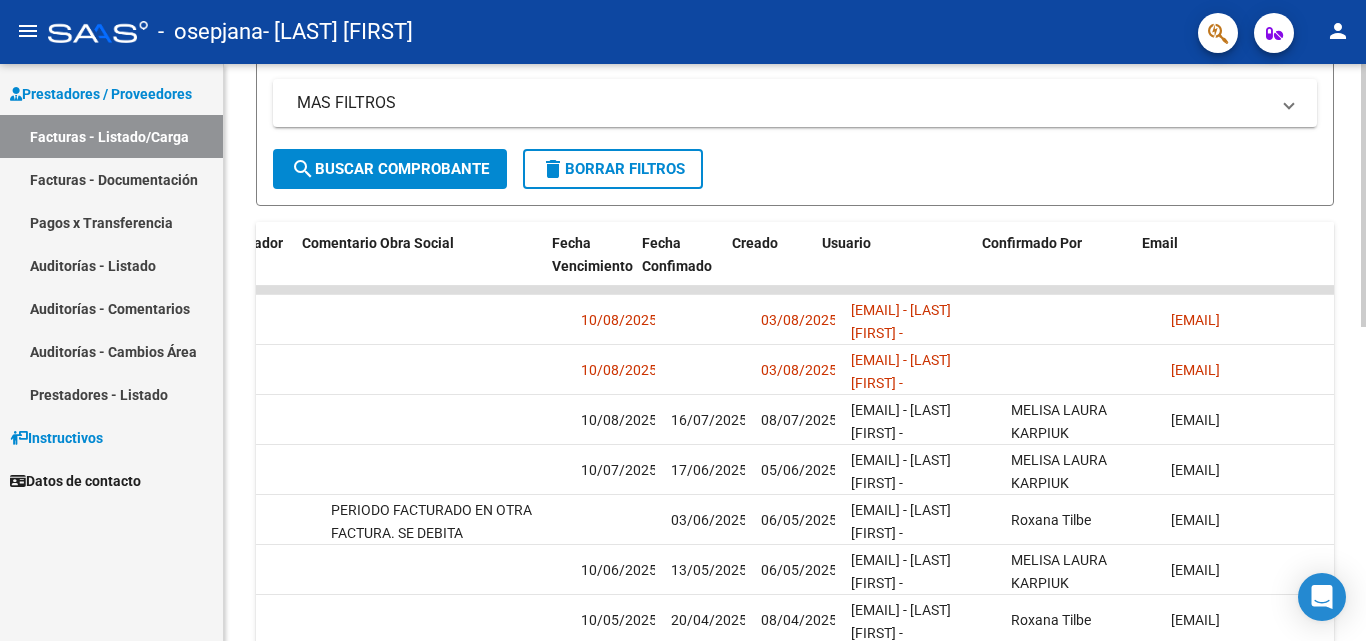 scroll, scrollTop: 0, scrollLeft: 3138, axis: horizontal 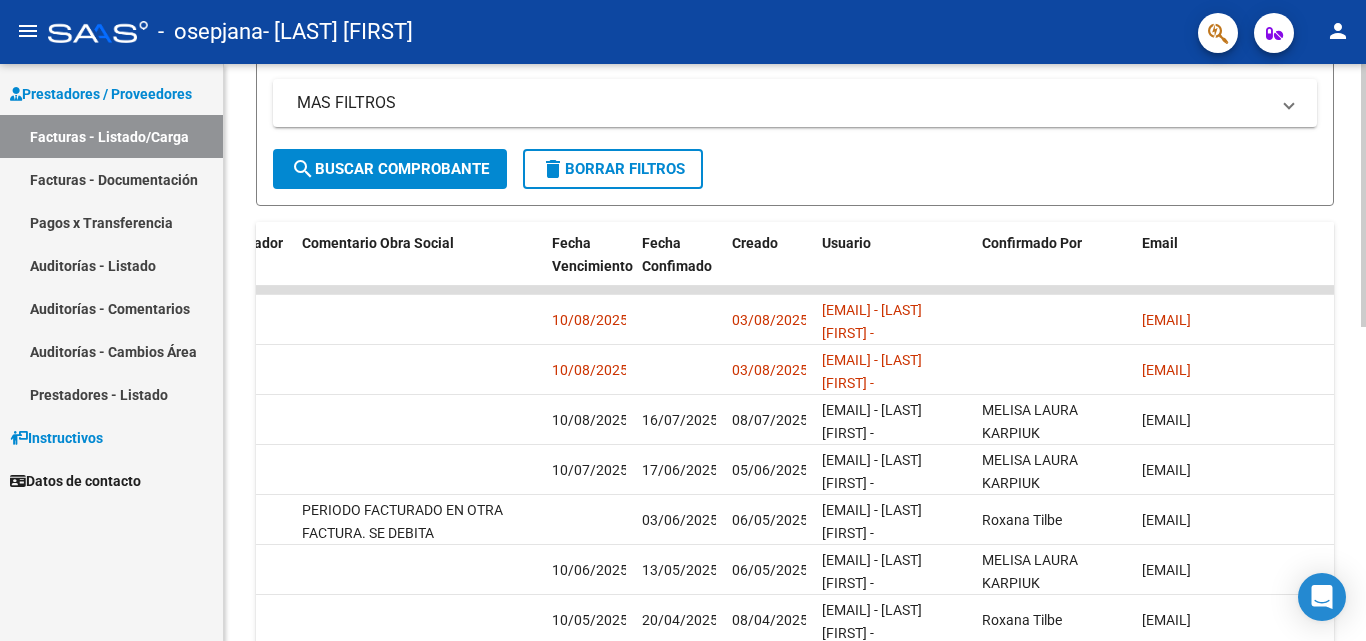 drag, startPoint x: 915, startPoint y: 310, endPoint x: 1365, endPoint y: 326, distance: 450.28436 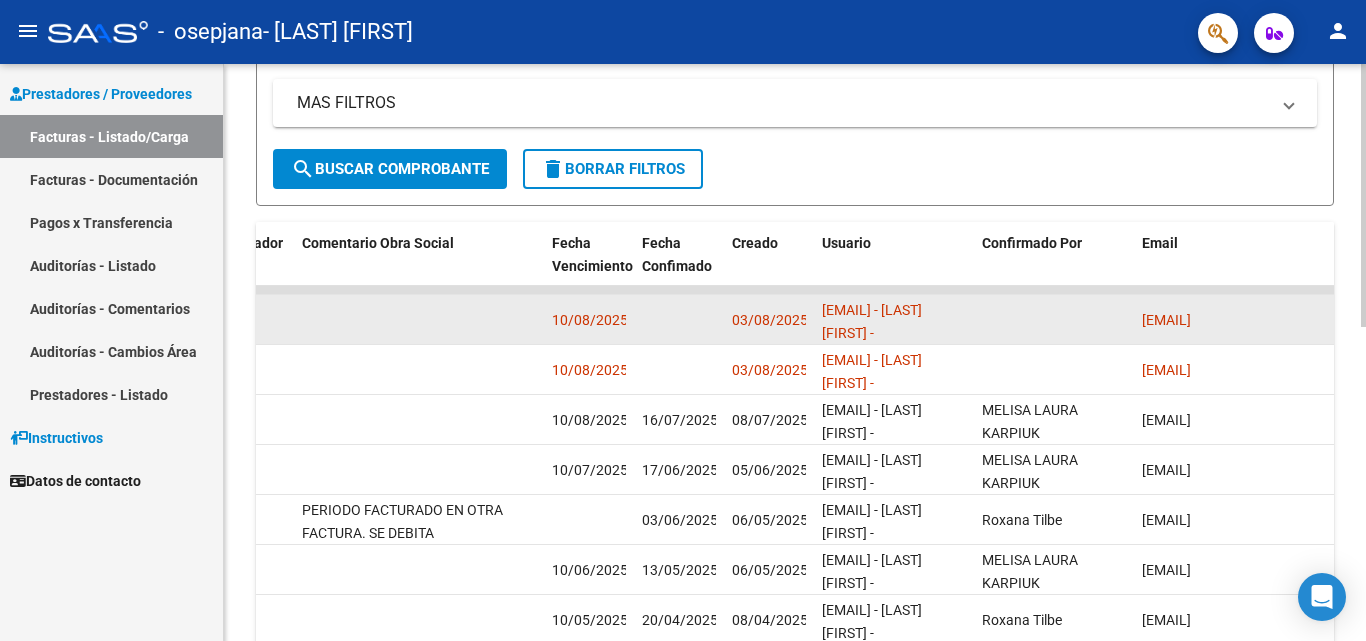 click 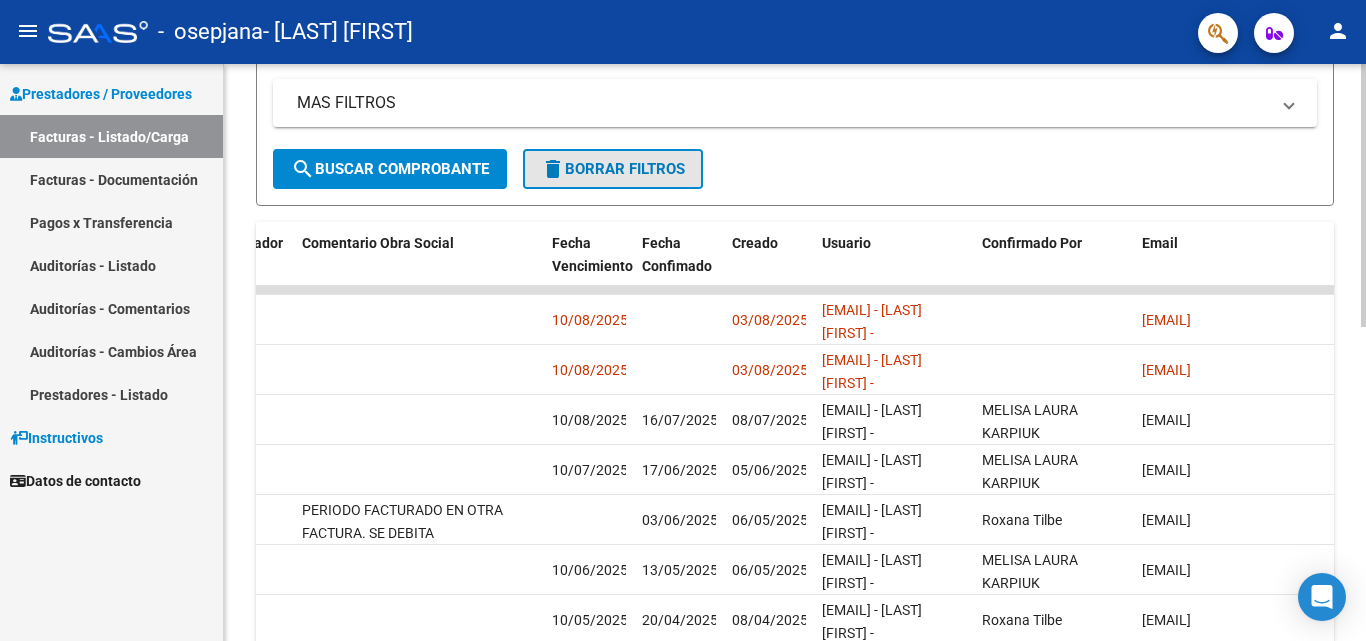 drag, startPoint x: 854, startPoint y: 374, endPoint x: 596, endPoint y: 150, distance: 341.67236 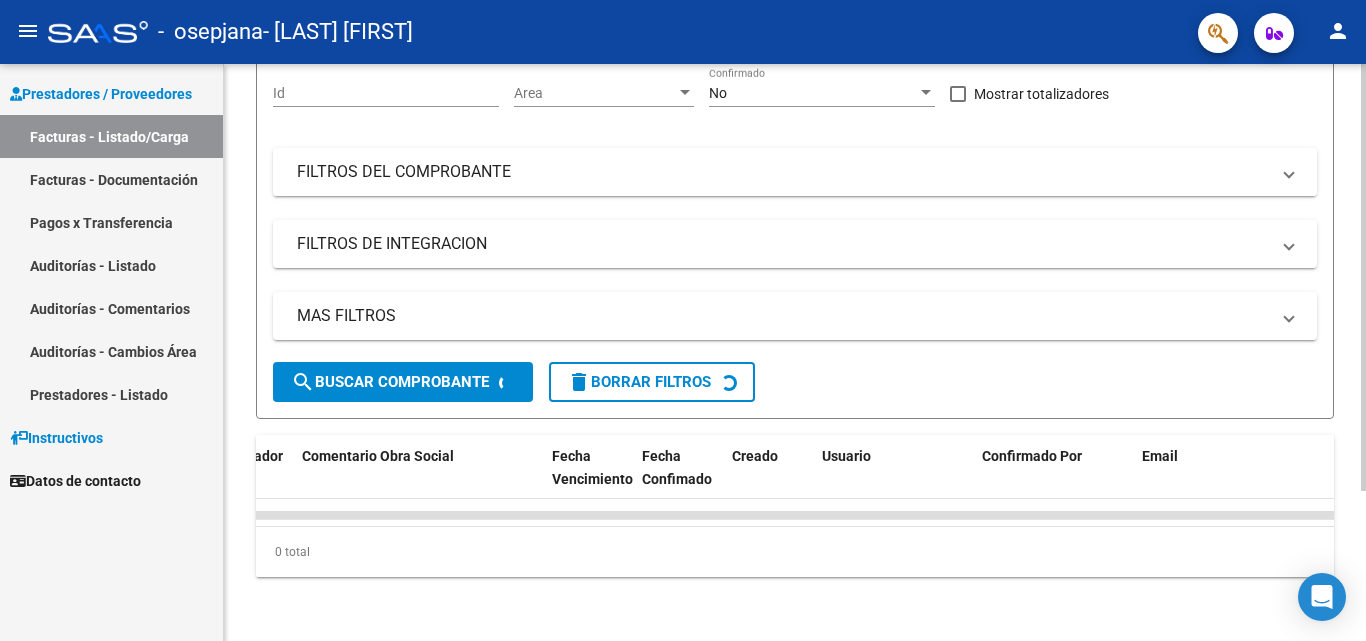 scroll, scrollTop: 291, scrollLeft: 0, axis: vertical 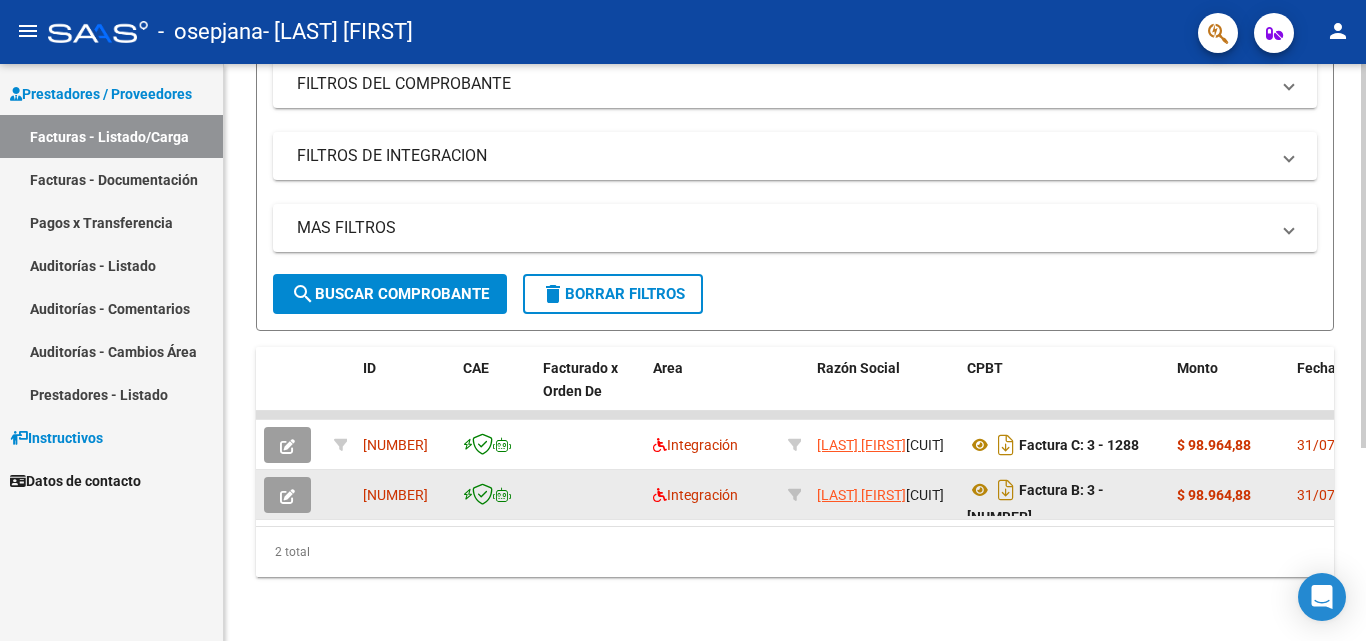 drag, startPoint x: 295, startPoint y: 478, endPoint x: 656, endPoint y: 489, distance: 361.16754 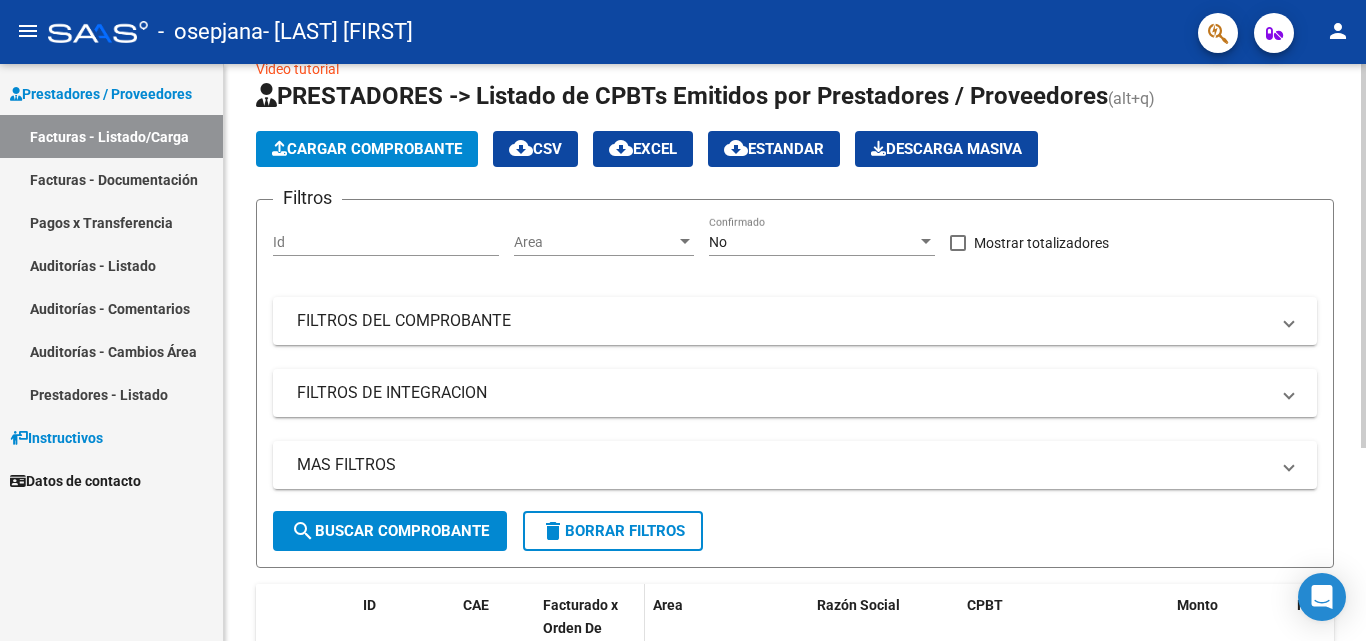 scroll, scrollTop: 0, scrollLeft: 0, axis: both 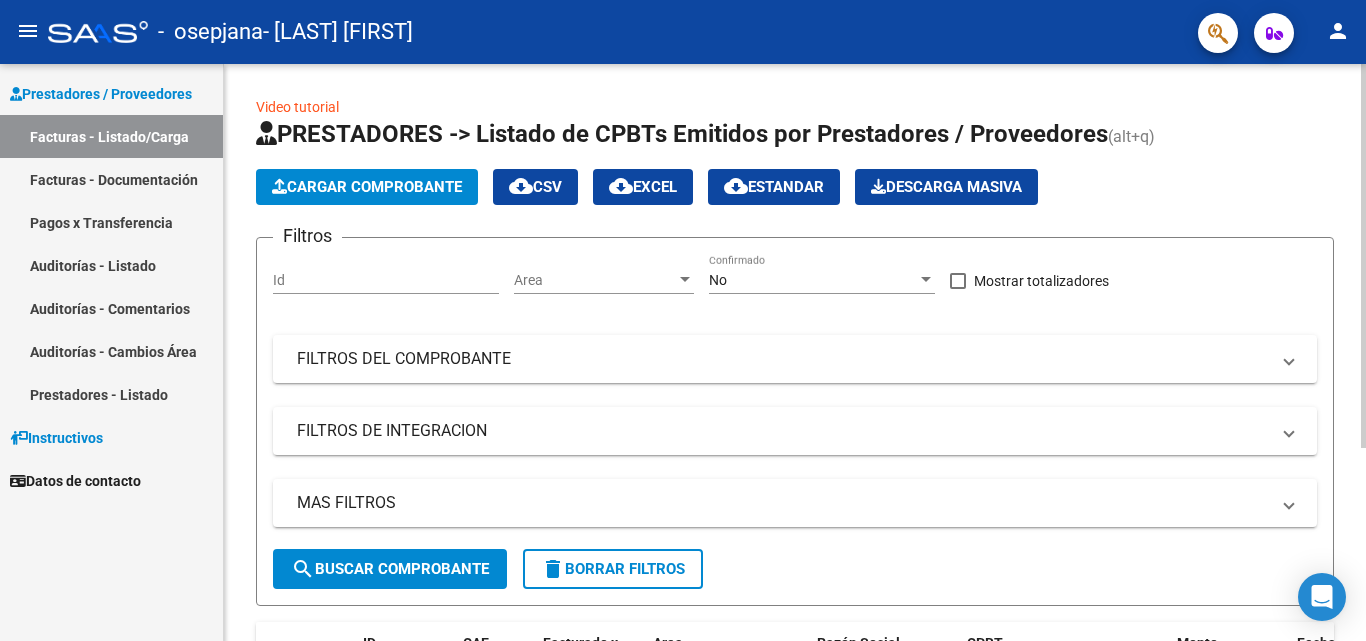 click on "cloud_download  CSV" 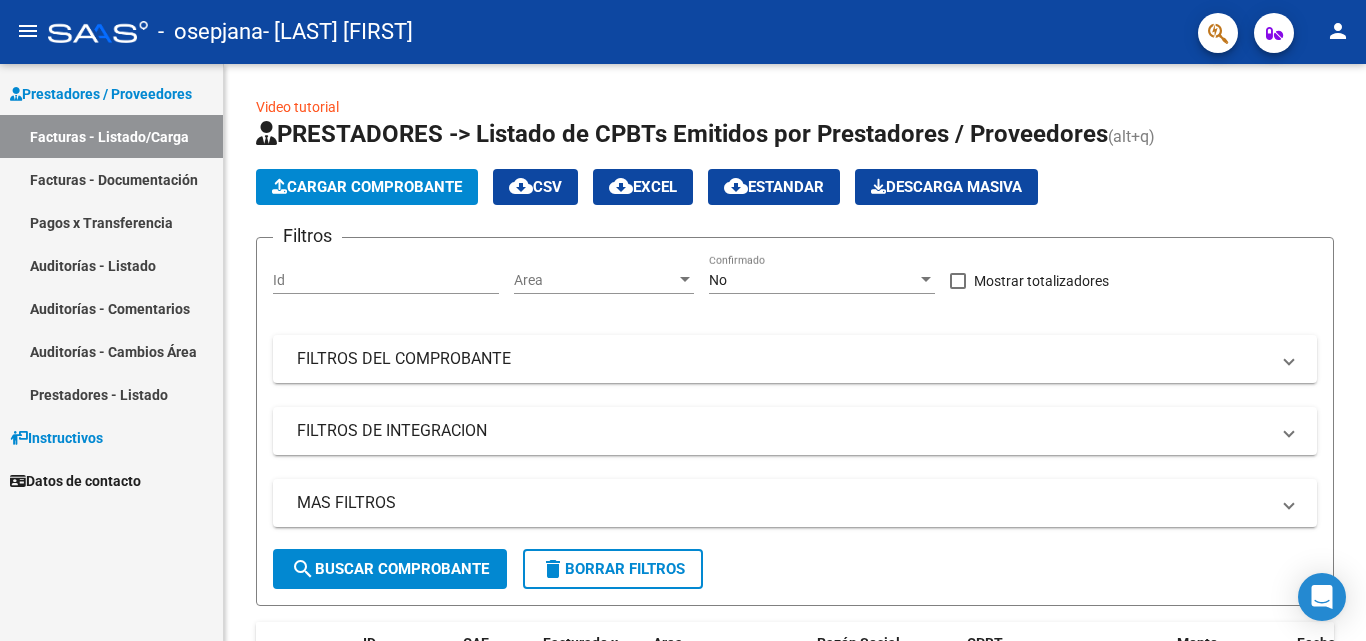 click on "Prestadores / Proveedores Facturas - Listado/Carga Facturas - Documentación Pagos x Transferencia Auditorías - Listado Auditorías - Comentarios Auditorías - Cambios Área Prestadores - Listado    Instructivos    Datos de contacto" at bounding box center (111, 352) 